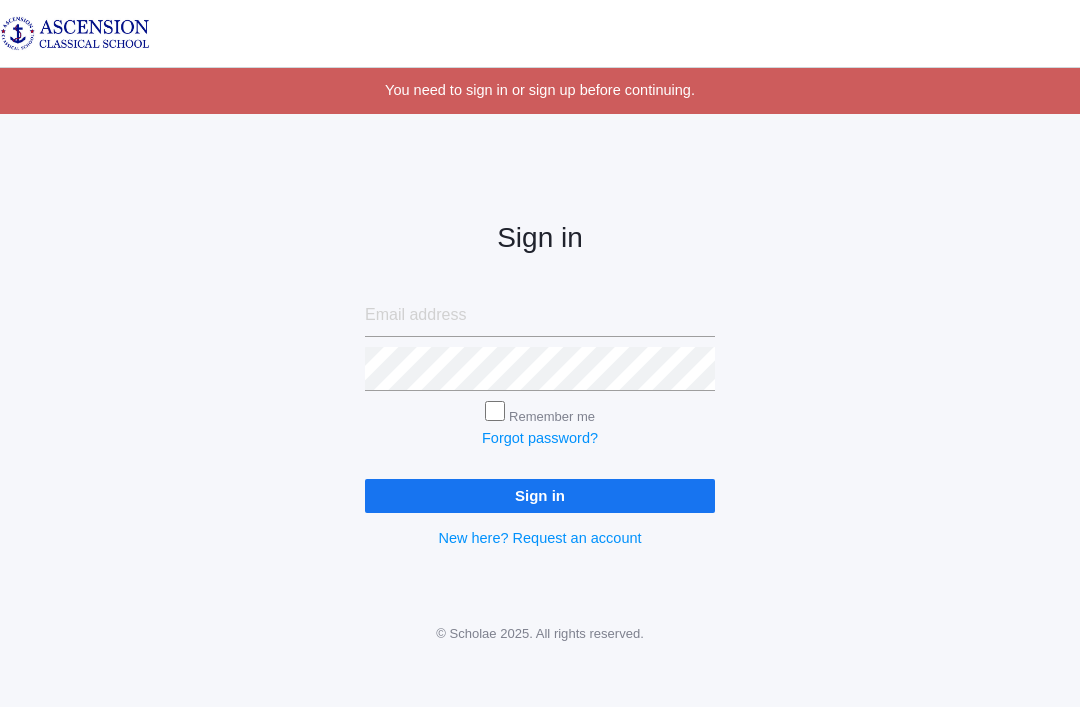 scroll, scrollTop: 127, scrollLeft: 0, axis: vertical 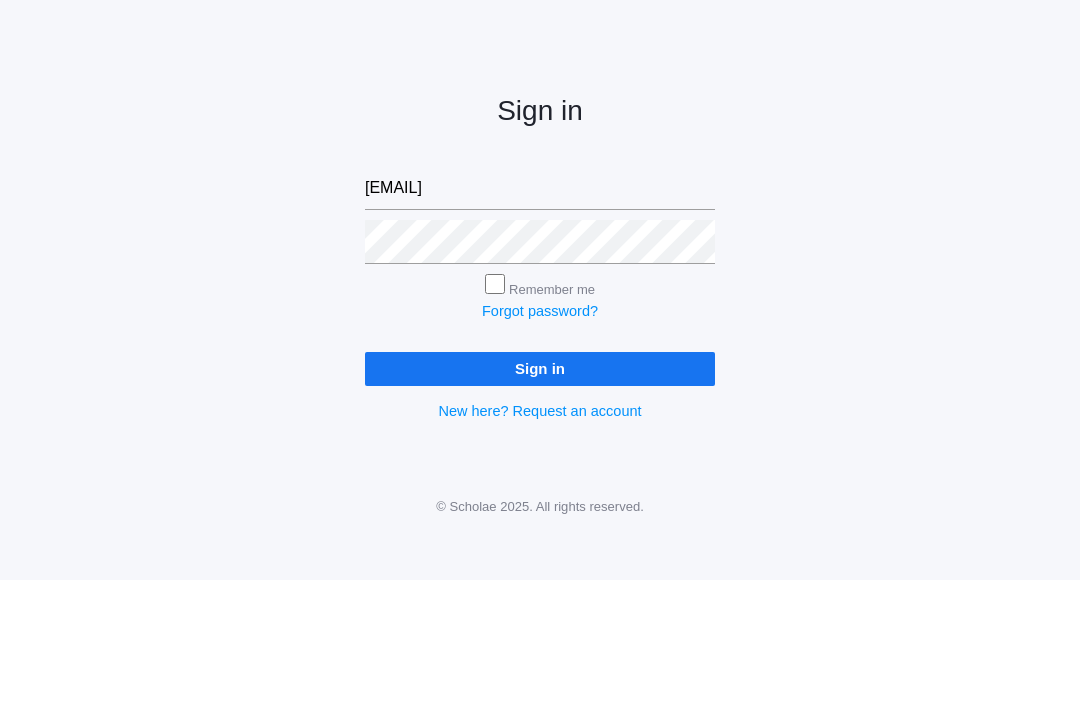 click on "Sign in" at bounding box center [540, 495] 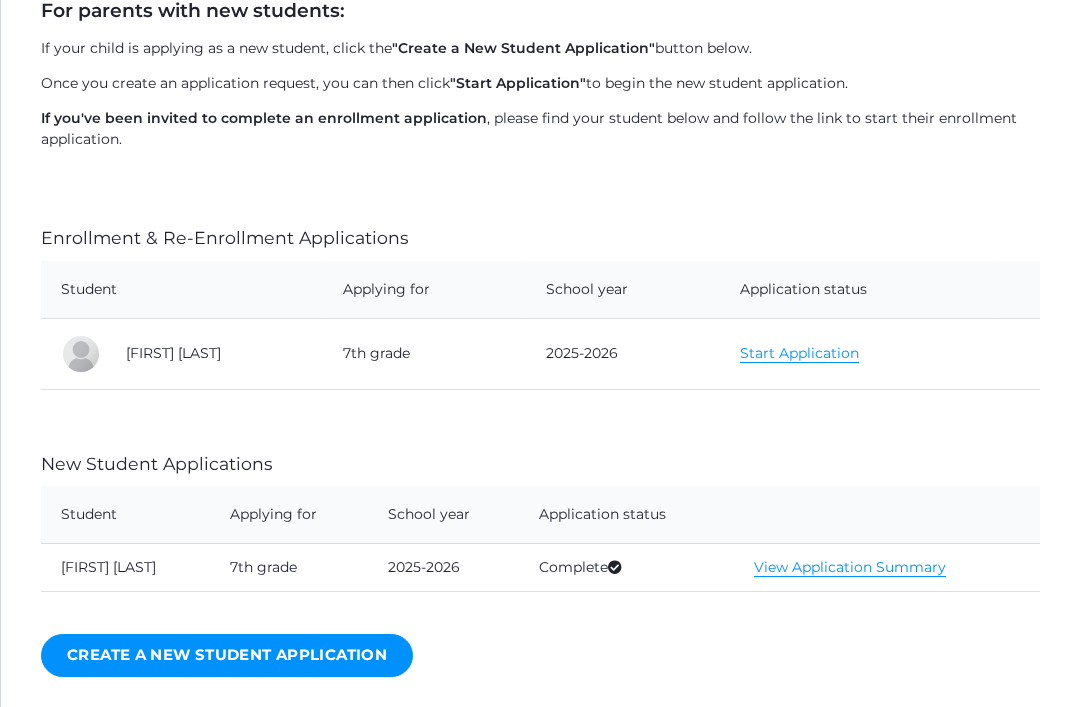 scroll, scrollTop: 380, scrollLeft: 0, axis: vertical 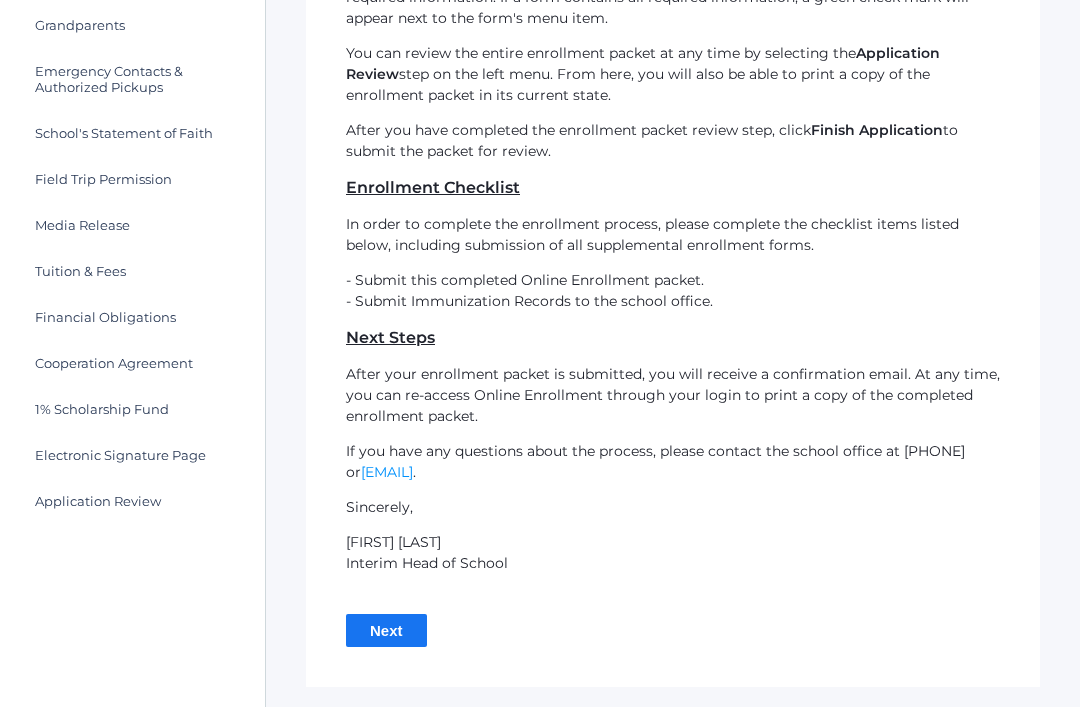 click on "Next" at bounding box center (386, 630) 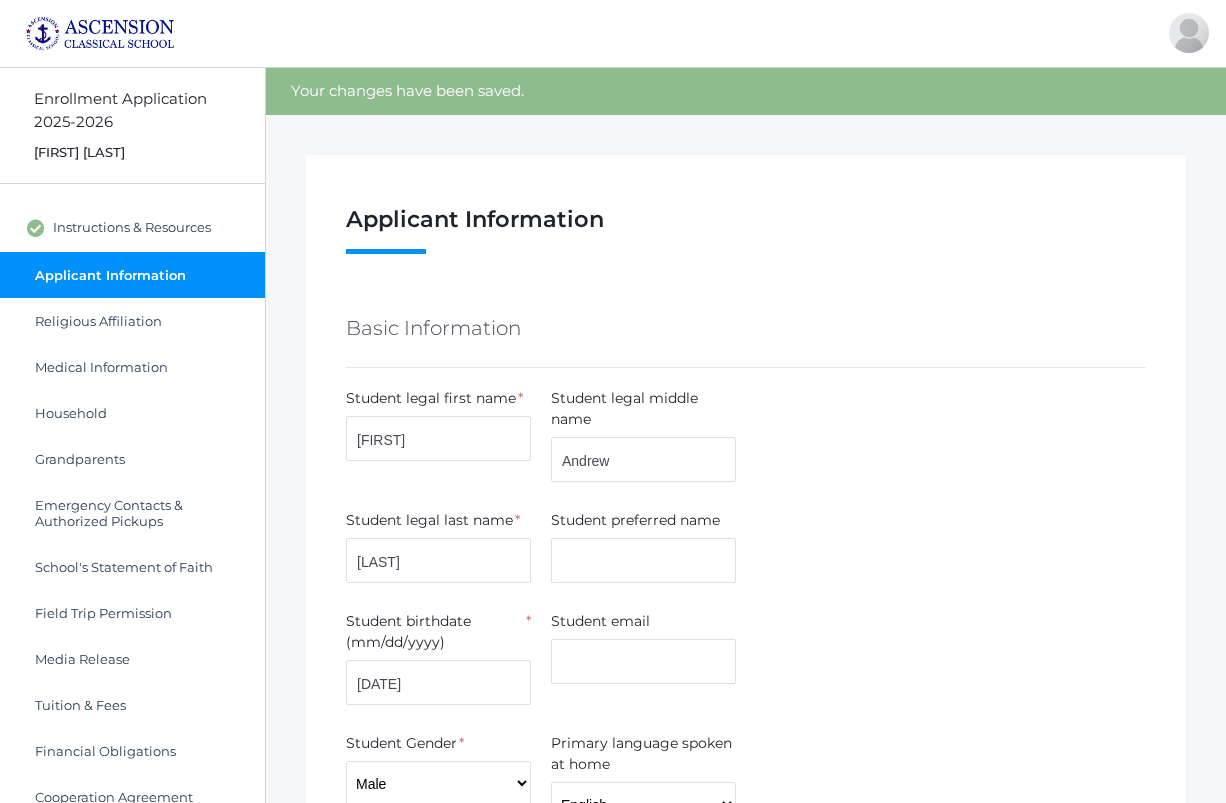 scroll, scrollTop: 14, scrollLeft: 0, axis: vertical 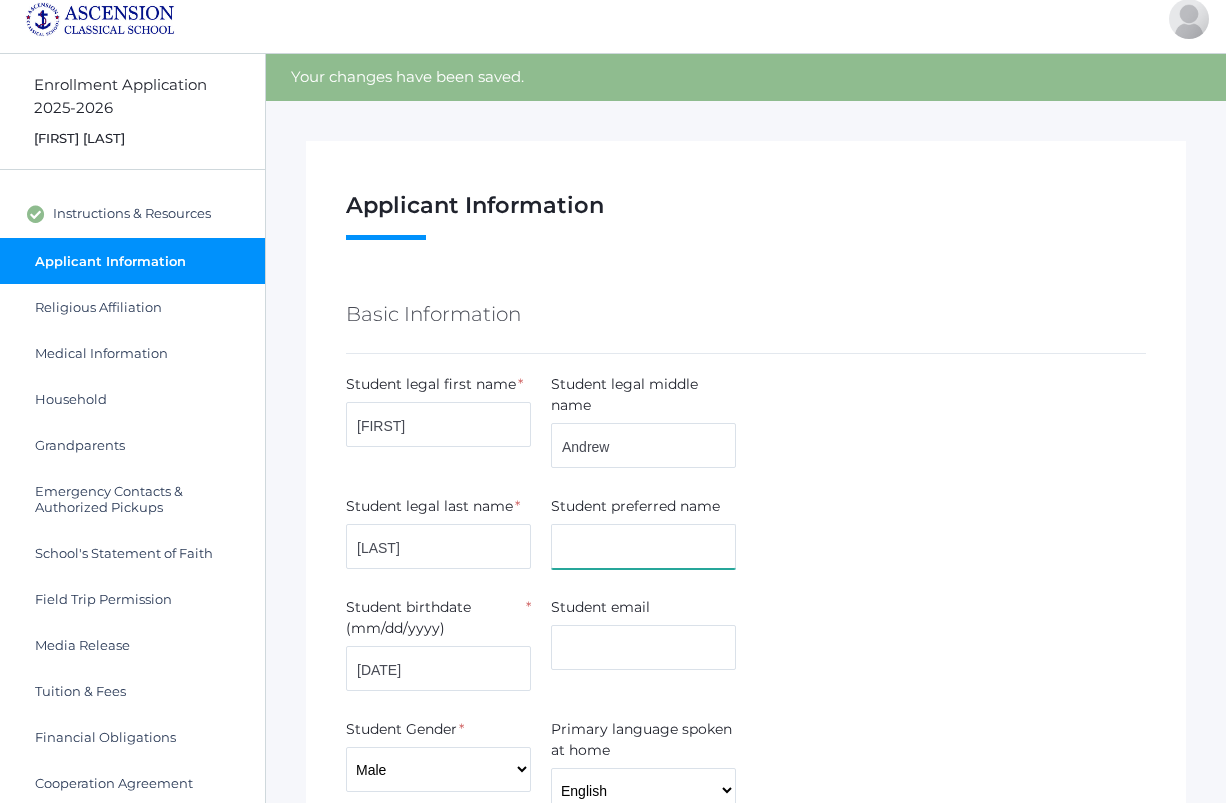 click at bounding box center [643, 546] 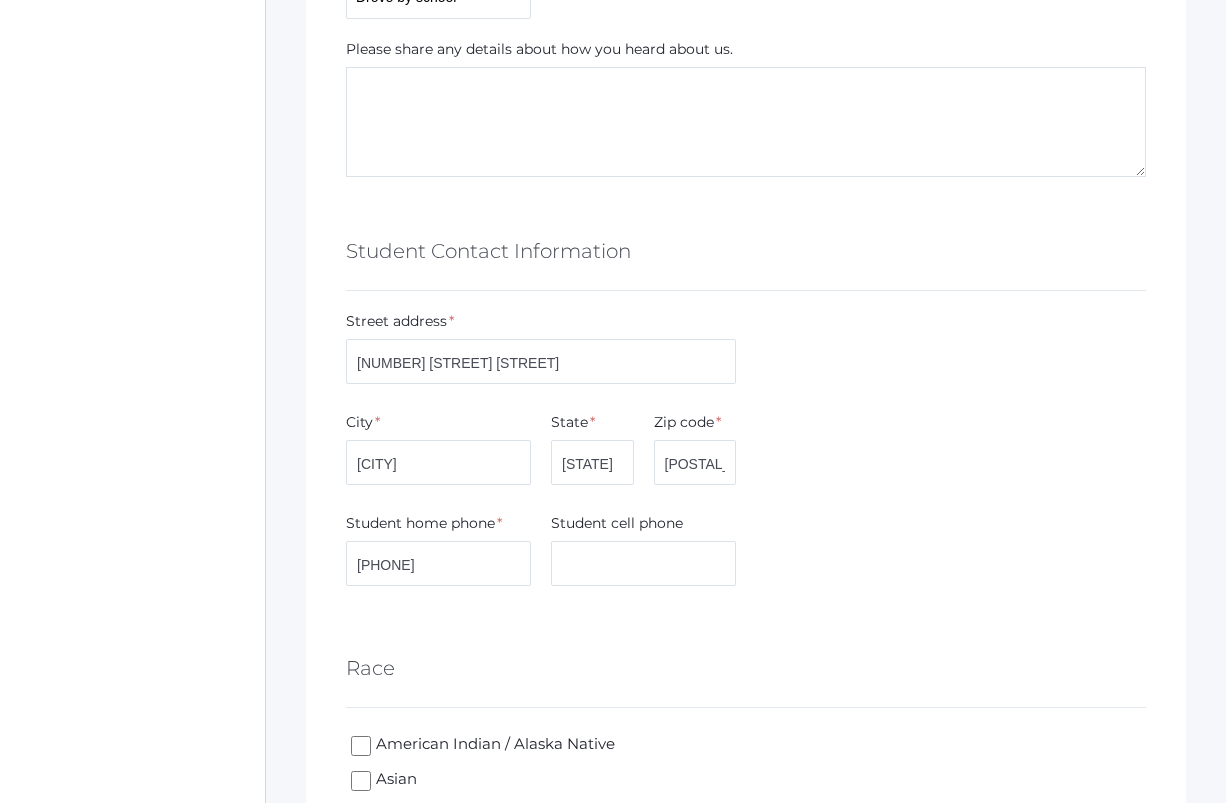 scroll, scrollTop: 1014, scrollLeft: 0, axis: vertical 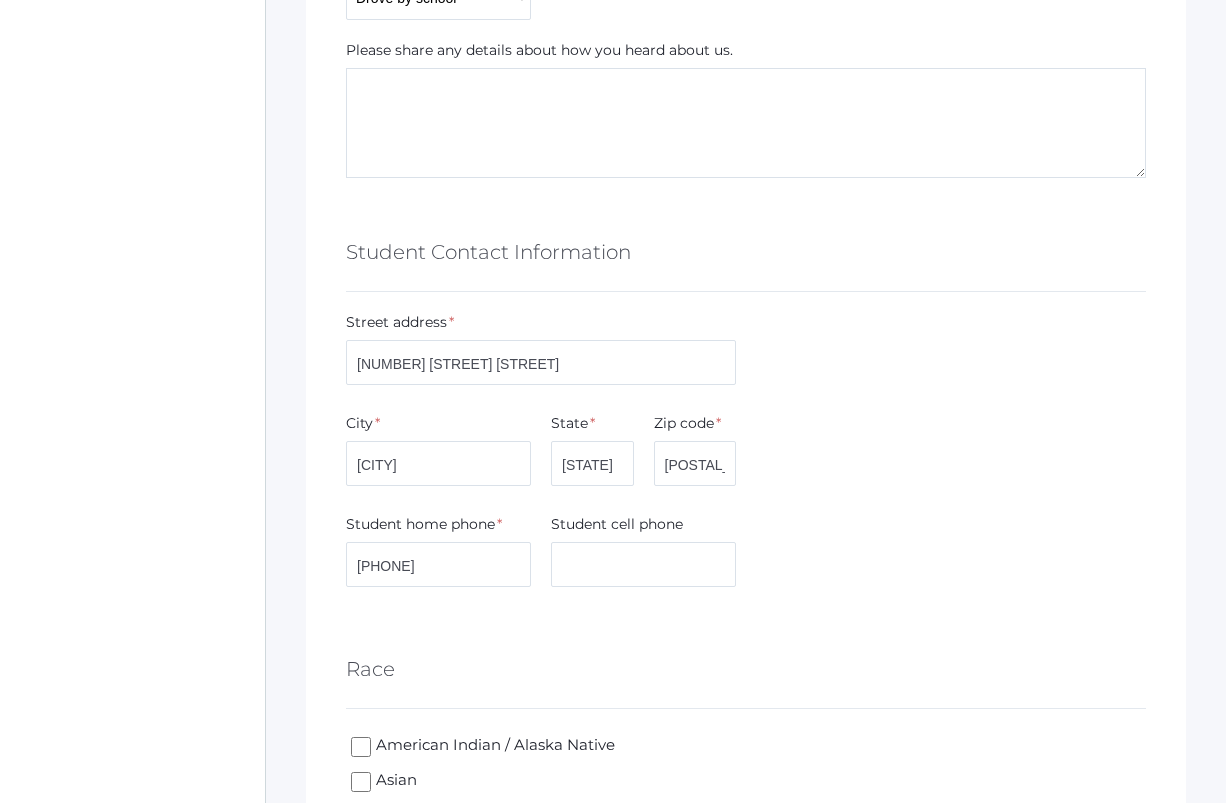 type on "[FIRST]" 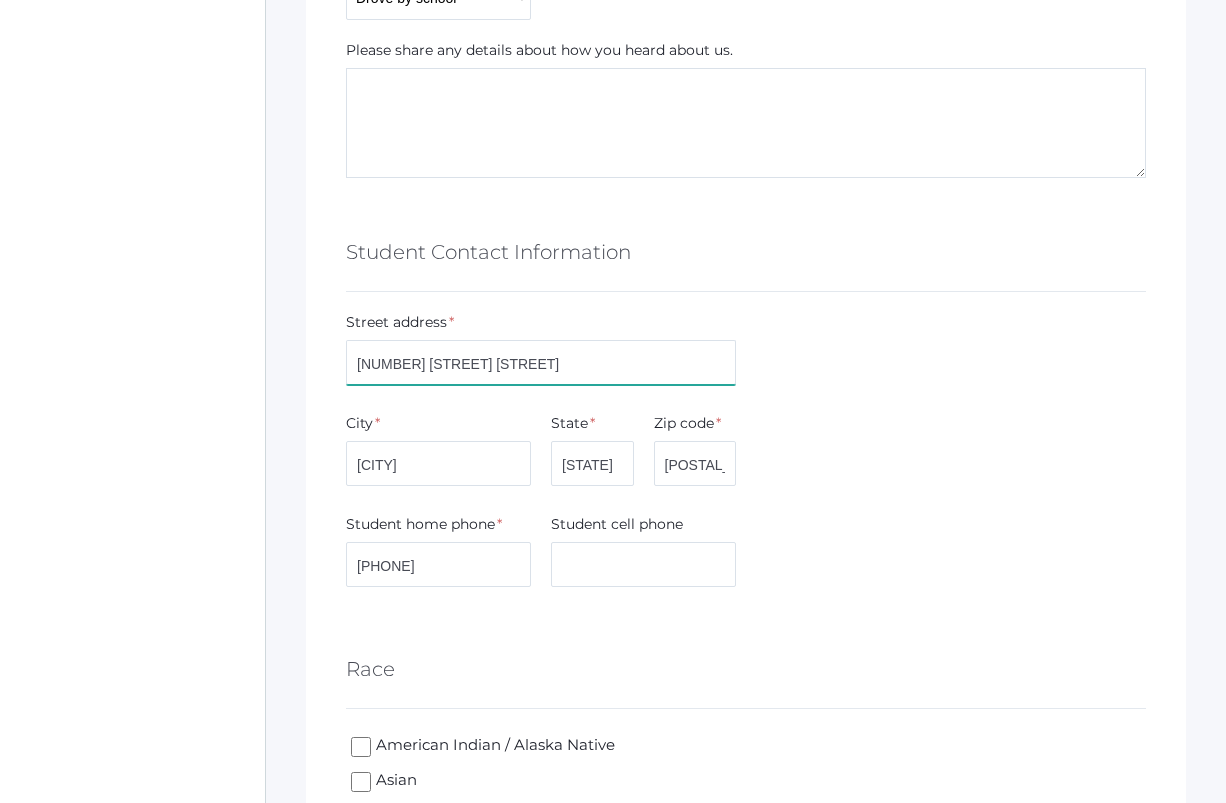 click on "[NUMBER] [STREET] [STREET]" at bounding box center [541, 362] 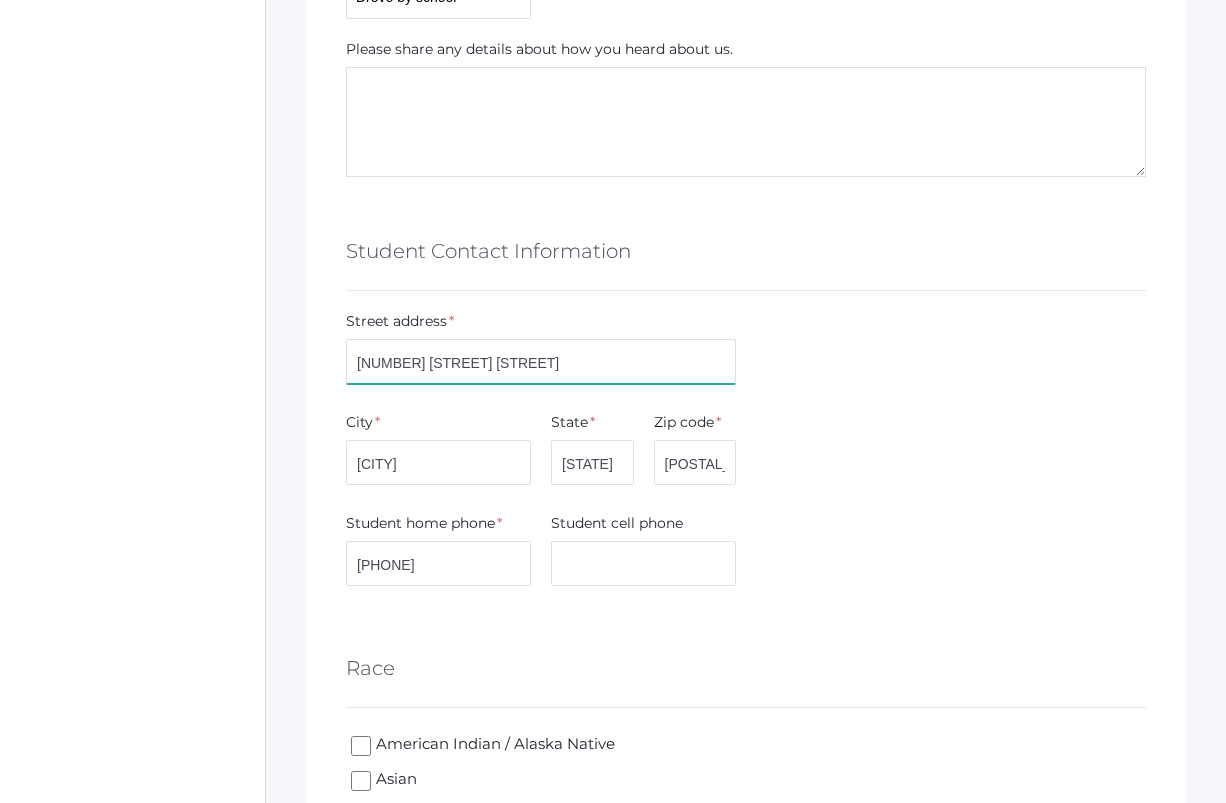 scroll, scrollTop: 1014, scrollLeft: 0, axis: vertical 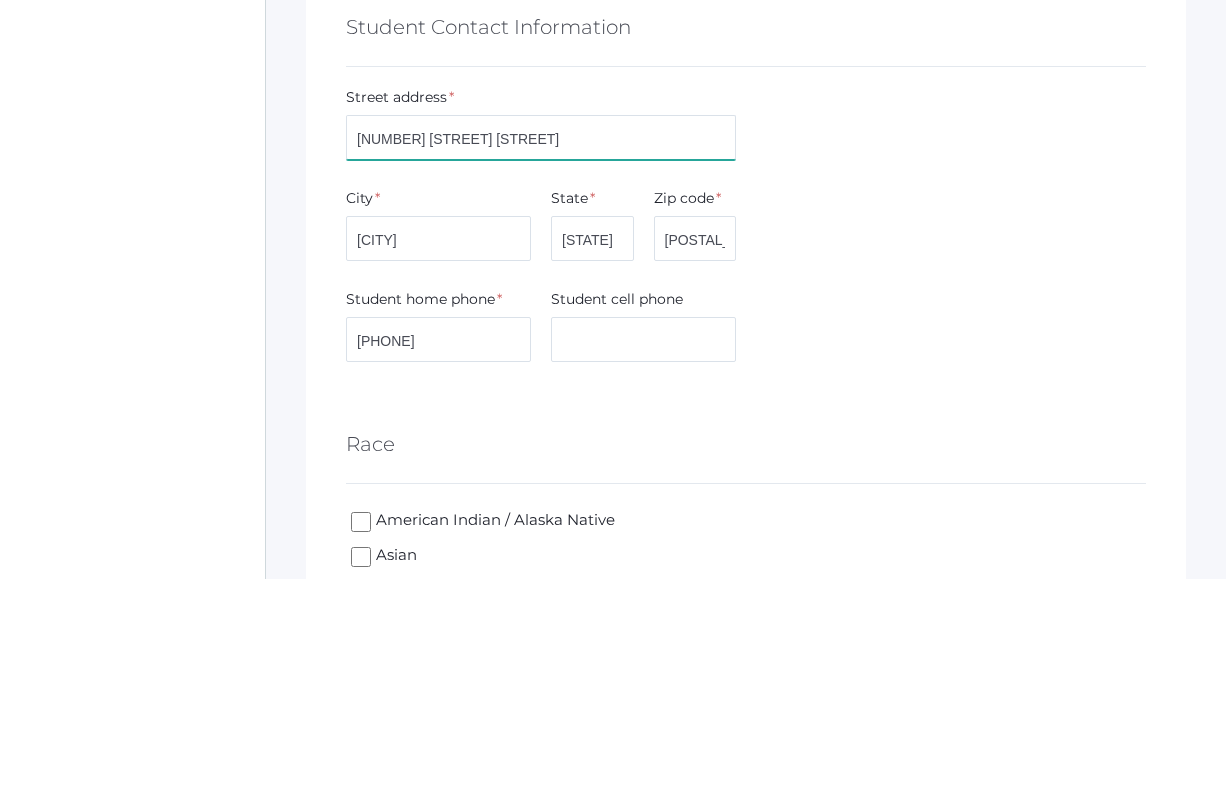 type on "[NUMBER] [STREET] [STREET]" 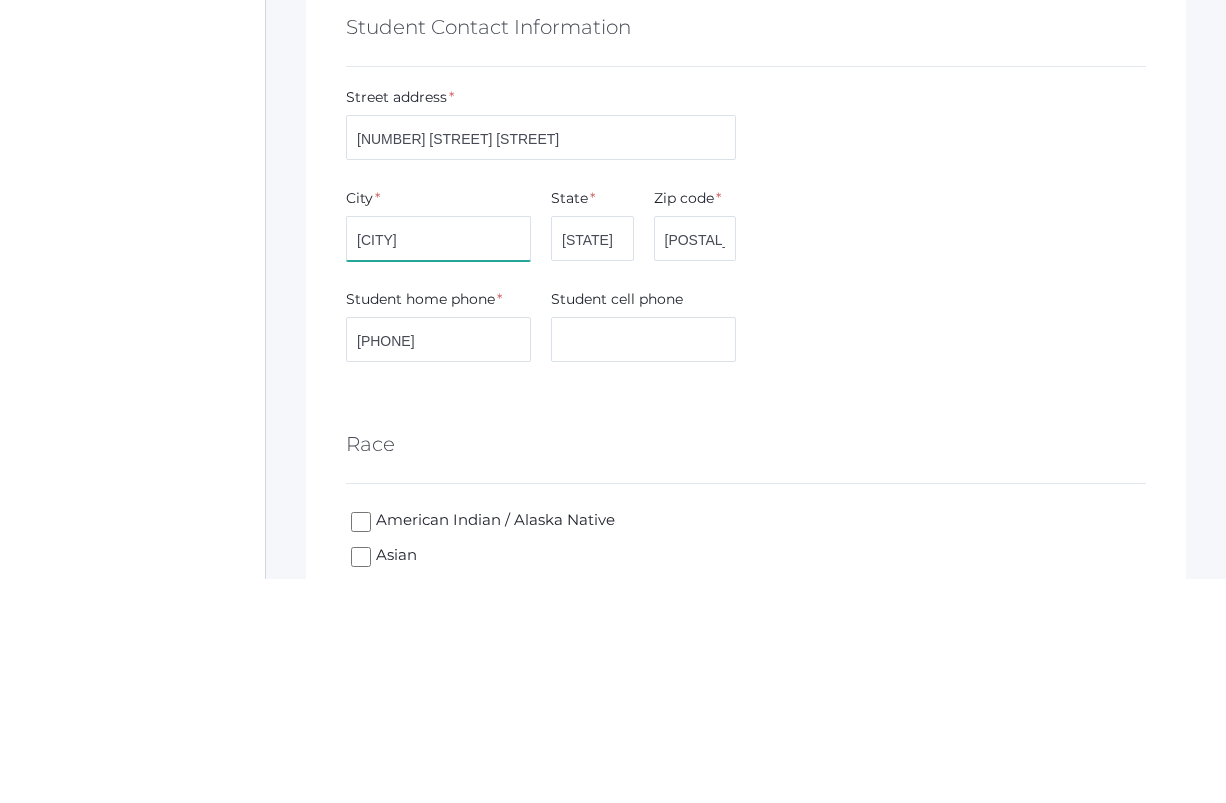 click on "[CITY]" at bounding box center [438, 463] 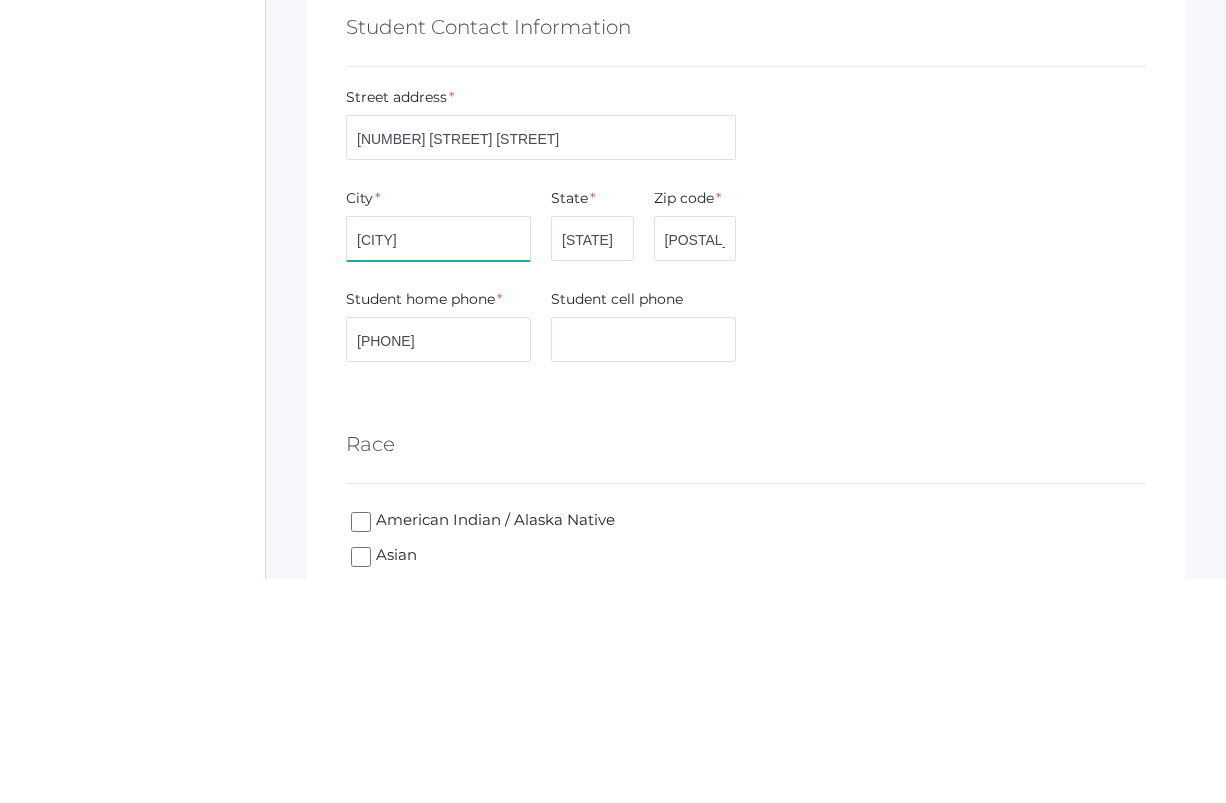 type on "[CITY]" 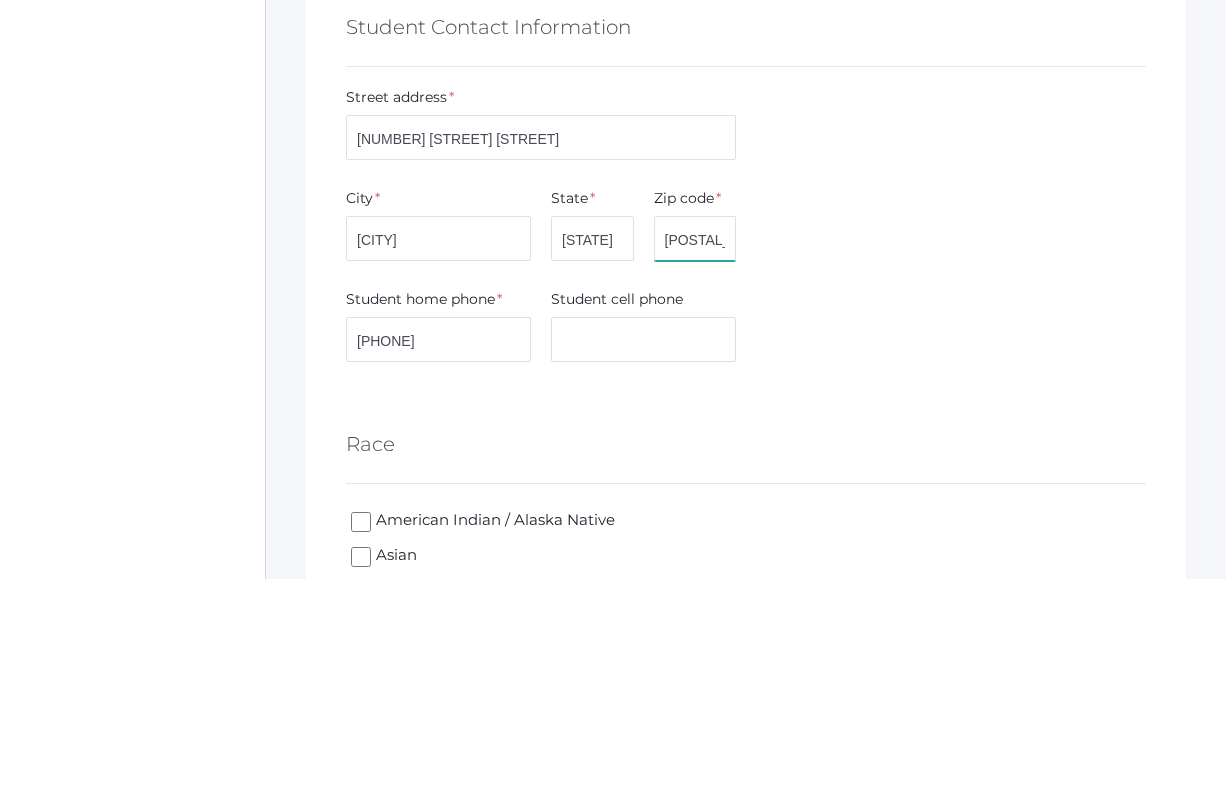 click on "[POSTAL_CODE]" at bounding box center (695, 463) 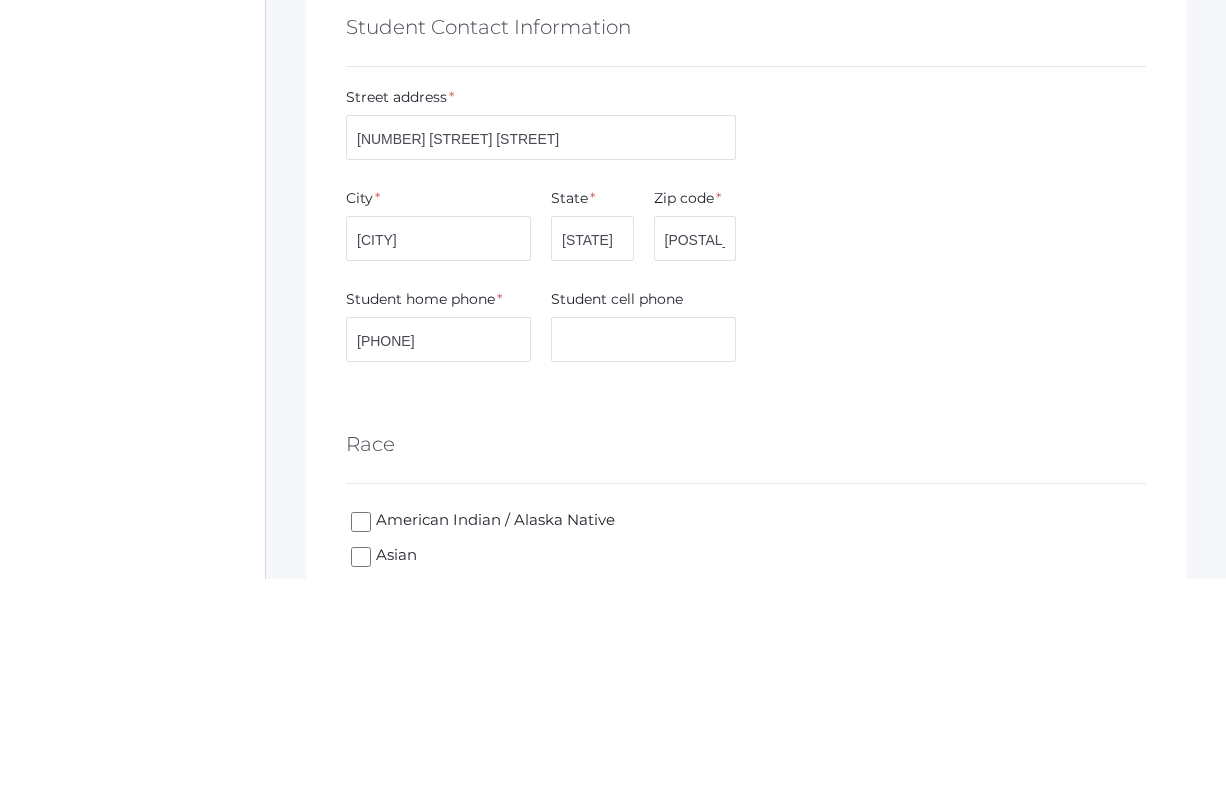 scroll, scrollTop: 1240, scrollLeft: 0, axis: vertical 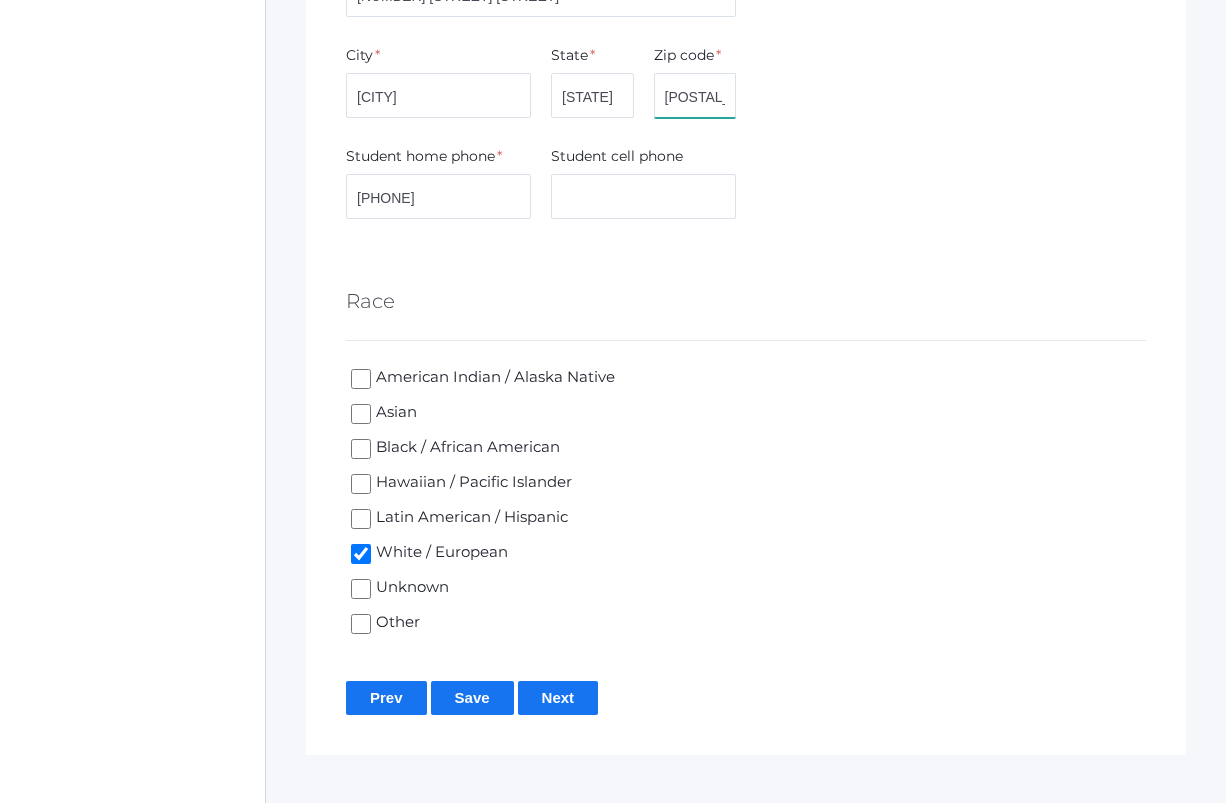 type on "71115" 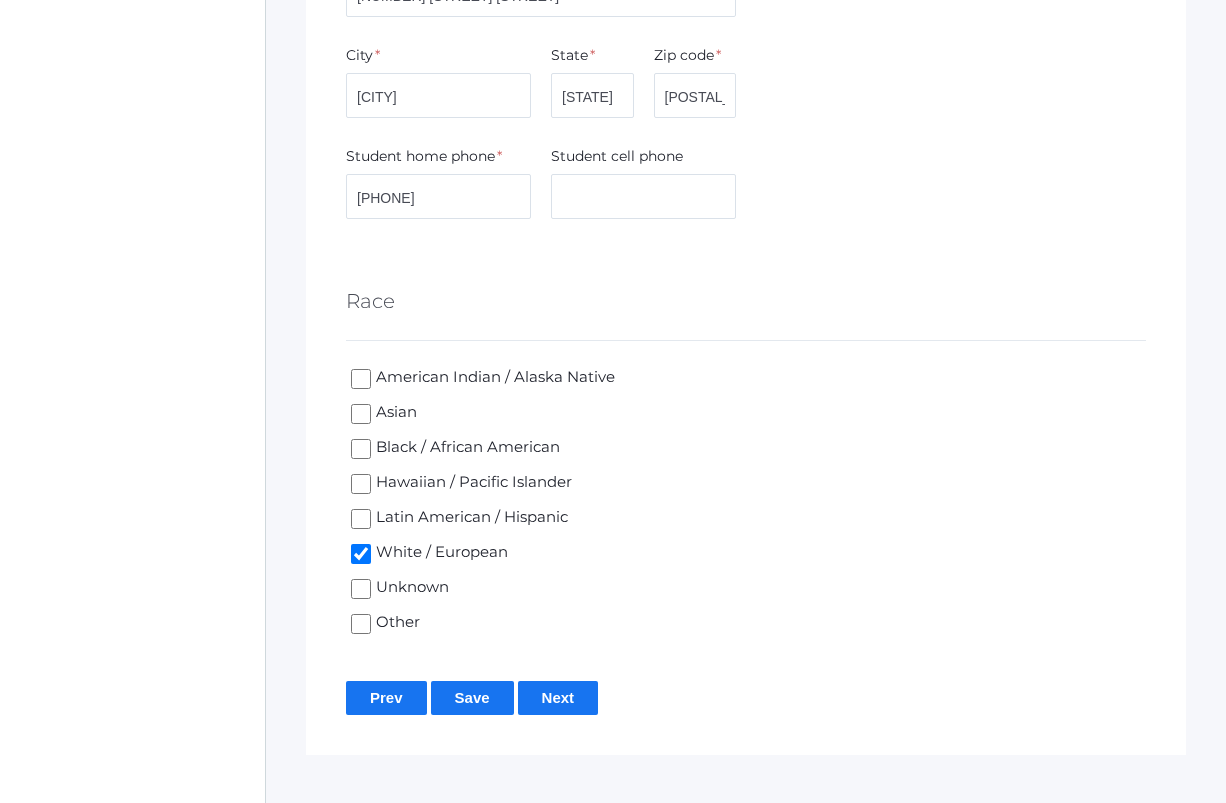 click on "Next" at bounding box center (558, 697) 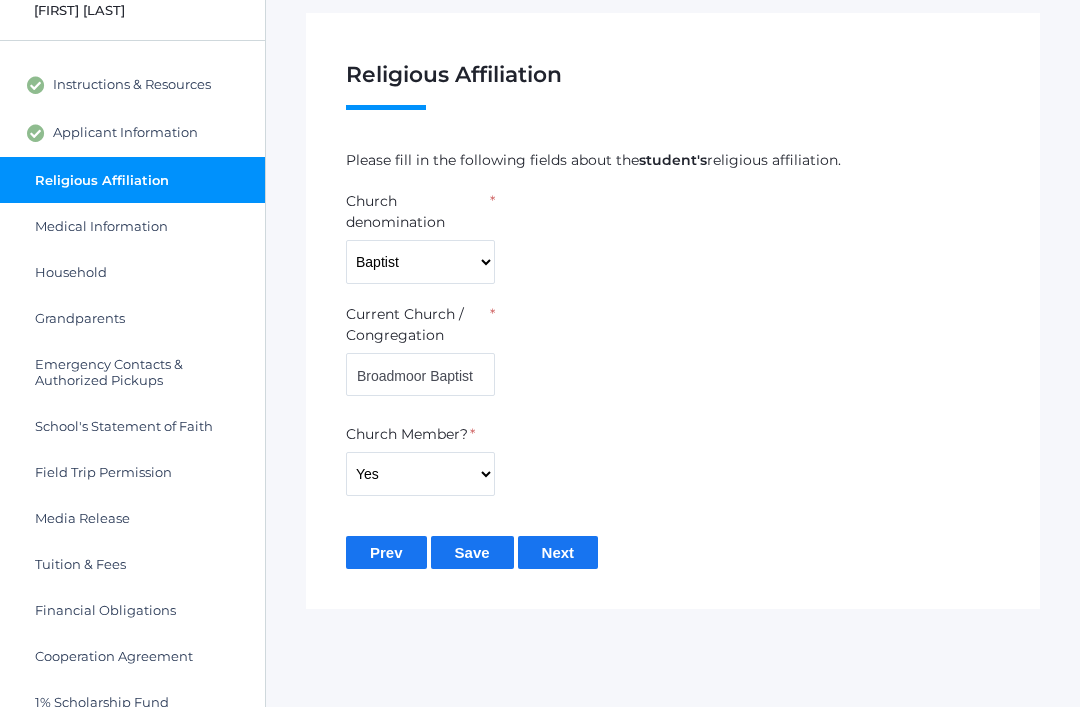 scroll, scrollTop: 140, scrollLeft: 0, axis: vertical 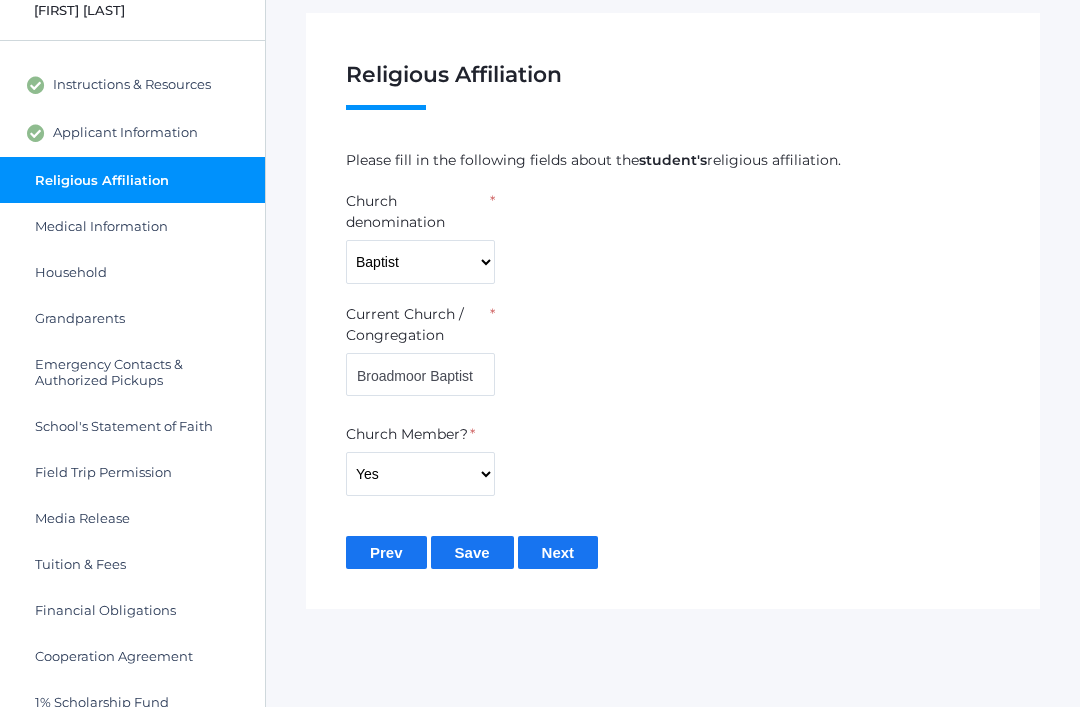 click on "Next" at bounding box center (558, 553) 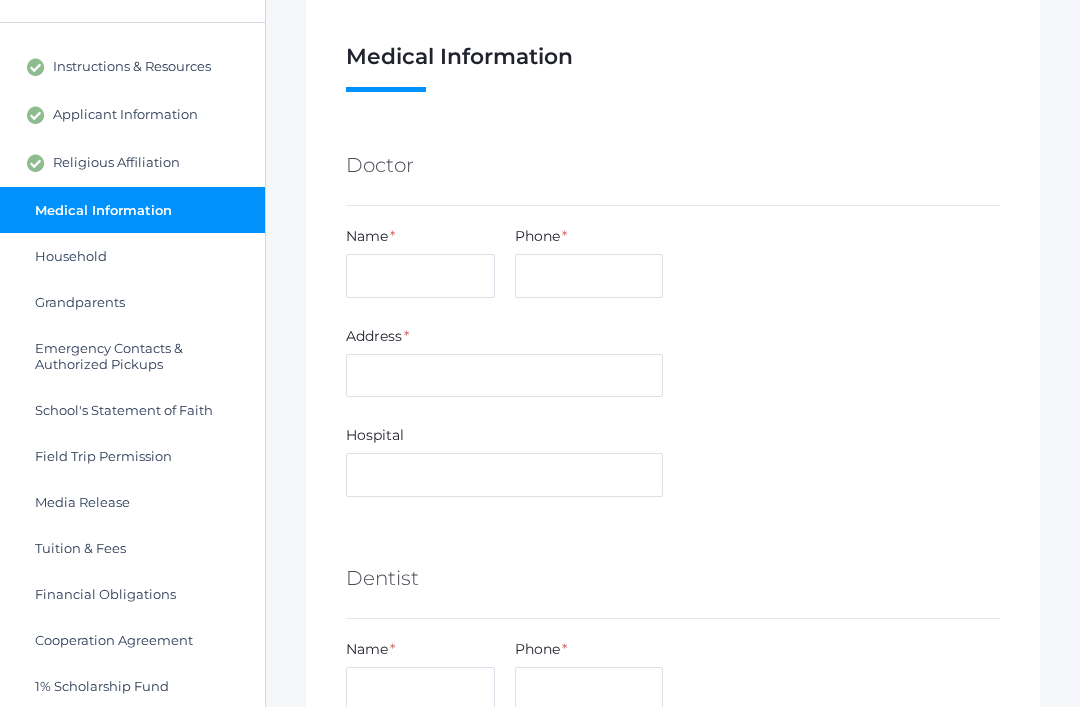 scroll, scrollTop: 159, scrollLeft: 0, axis: vertical 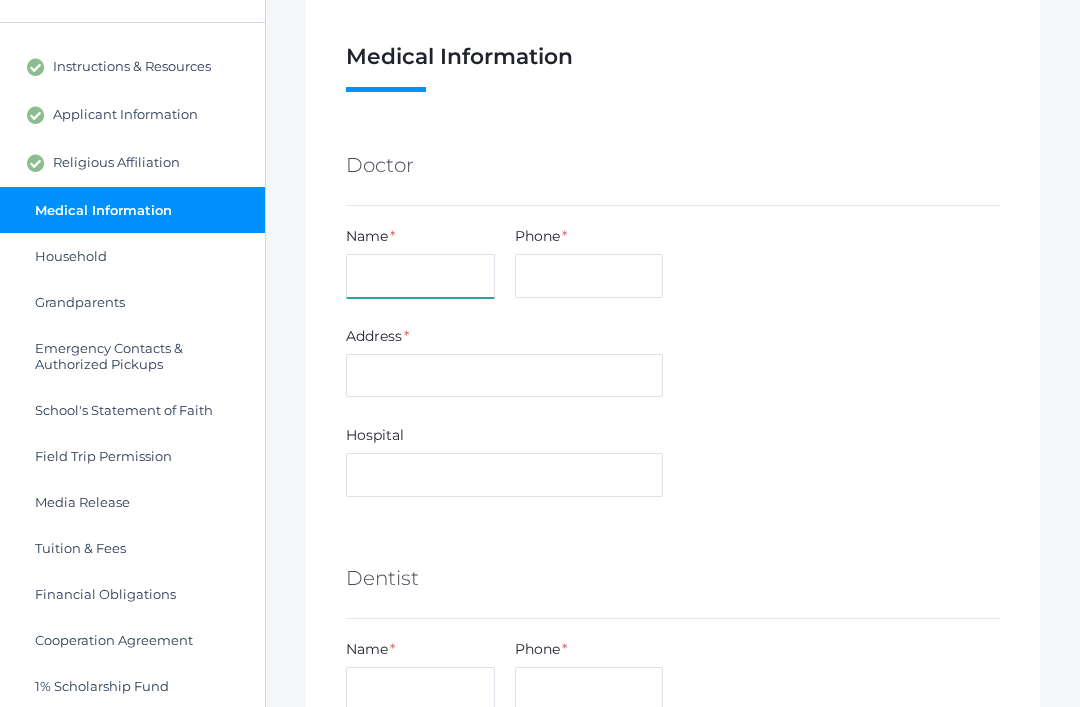 click at bounding box center (420, 276) 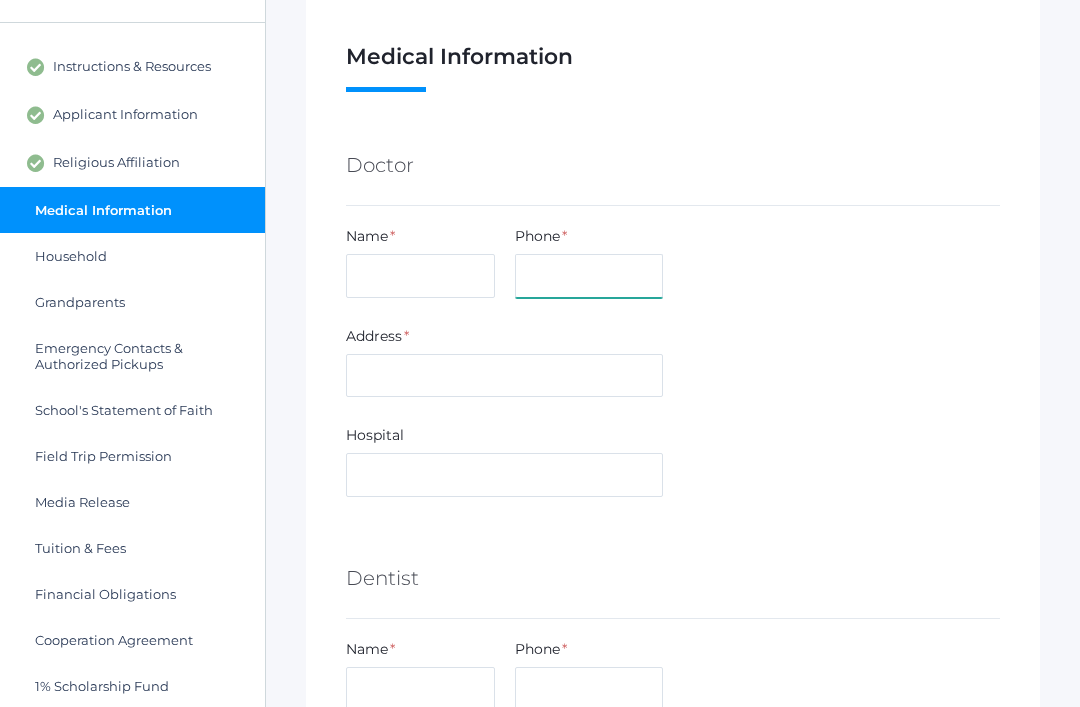 click at bounding box center [589, 276] 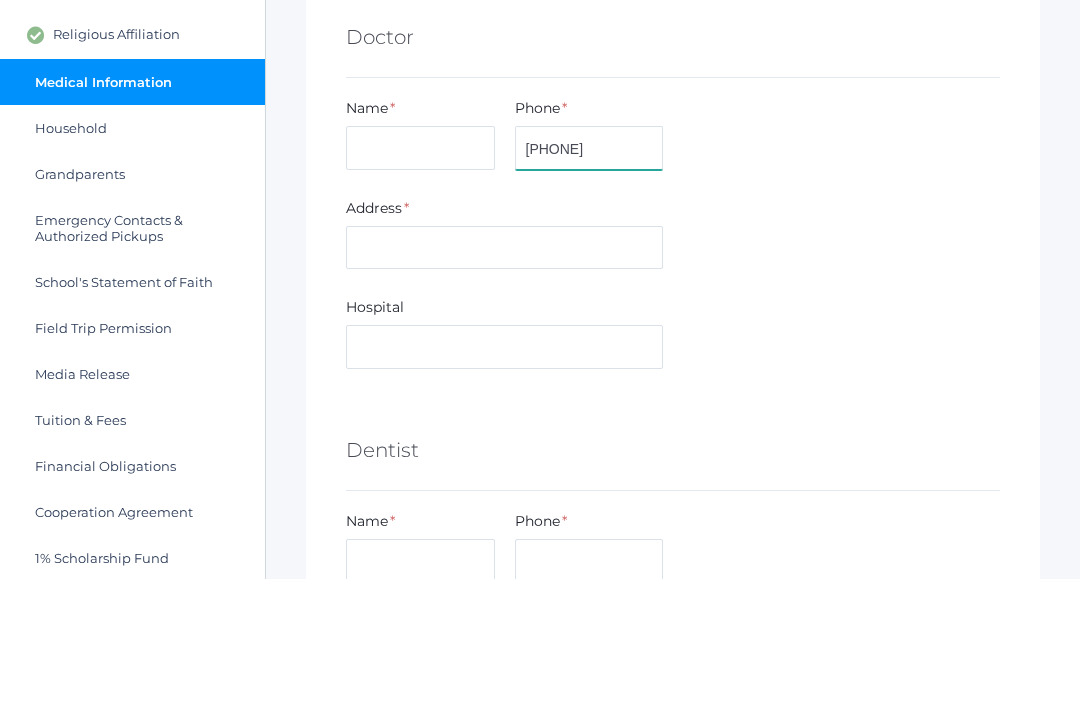 type on "[PHONE]" 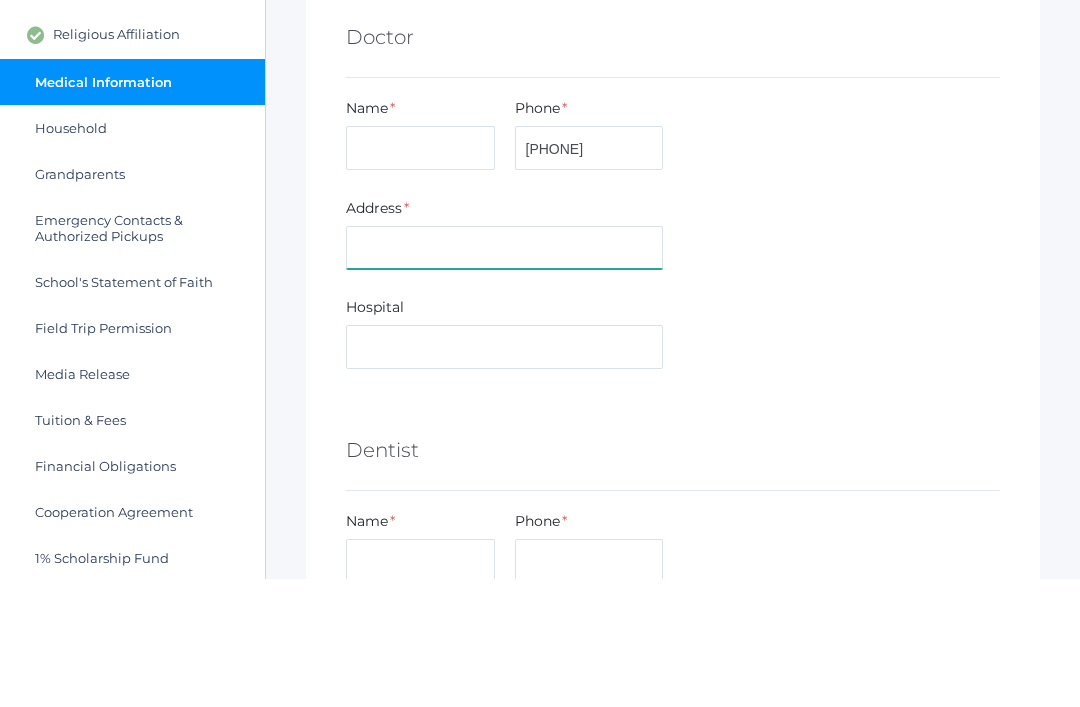 click at bounding box center [504, 376] 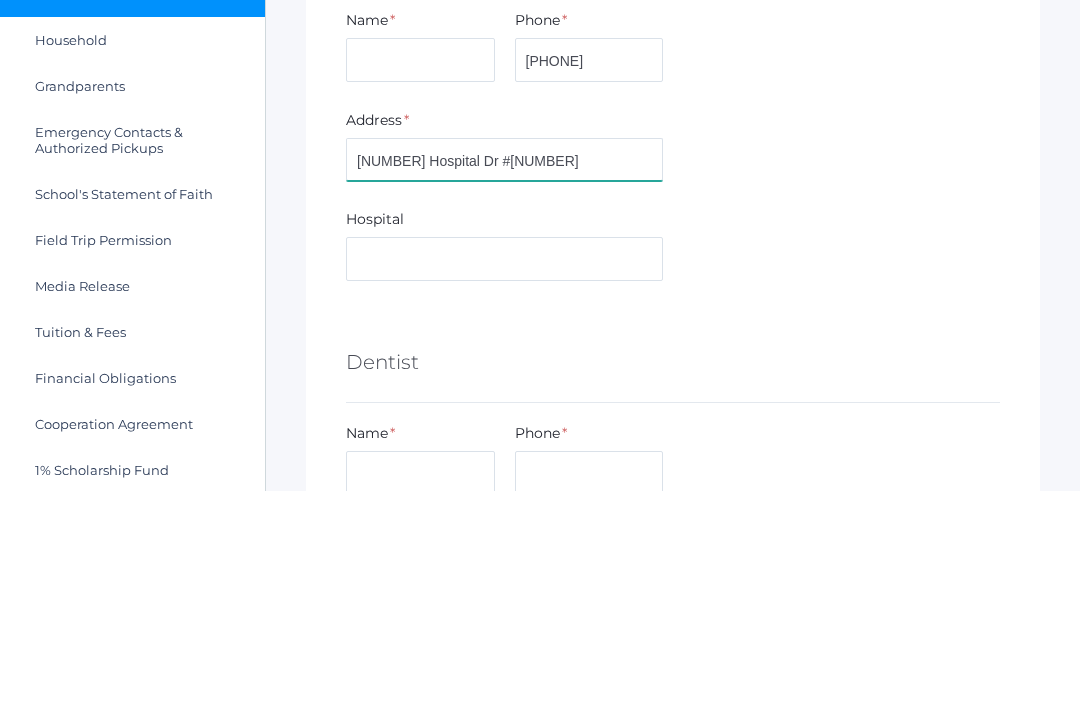 type on "[NUMBER] Hospital Dr #[NUMBER]" 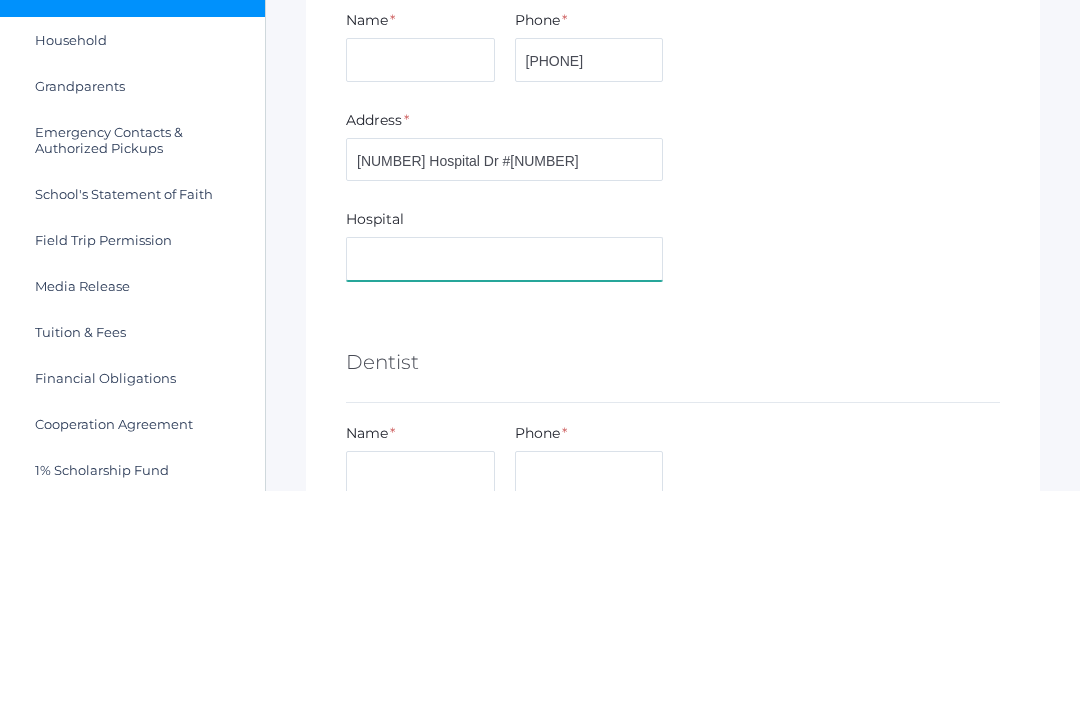 click at bounding box center (504, 475) 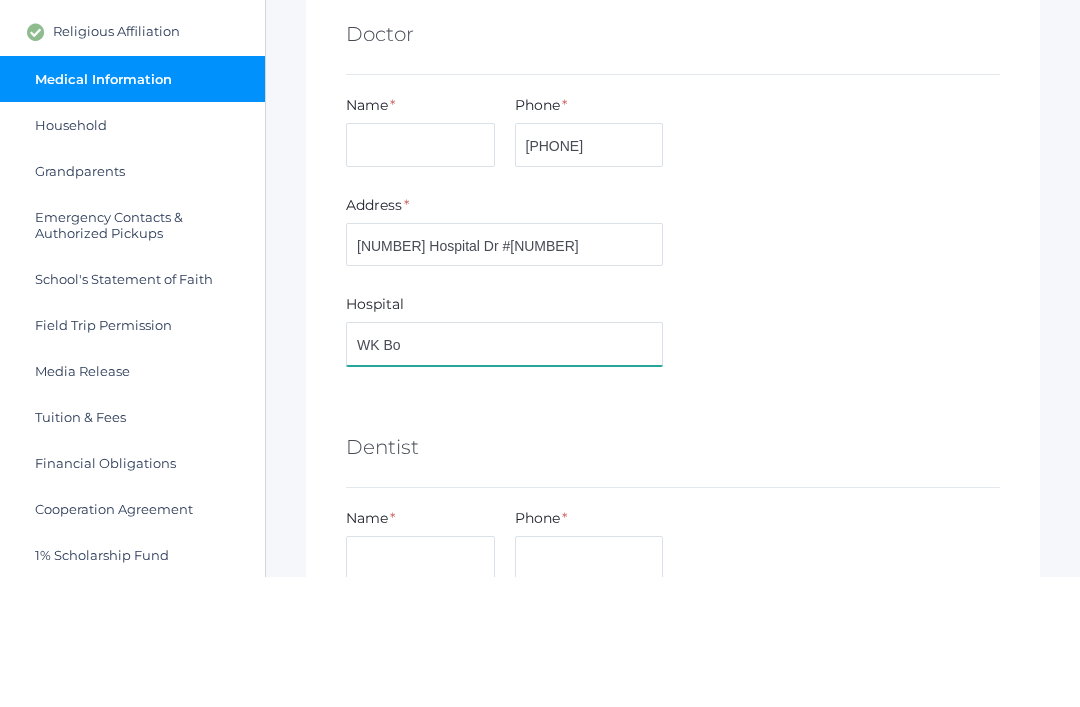 type on "WK Bo" 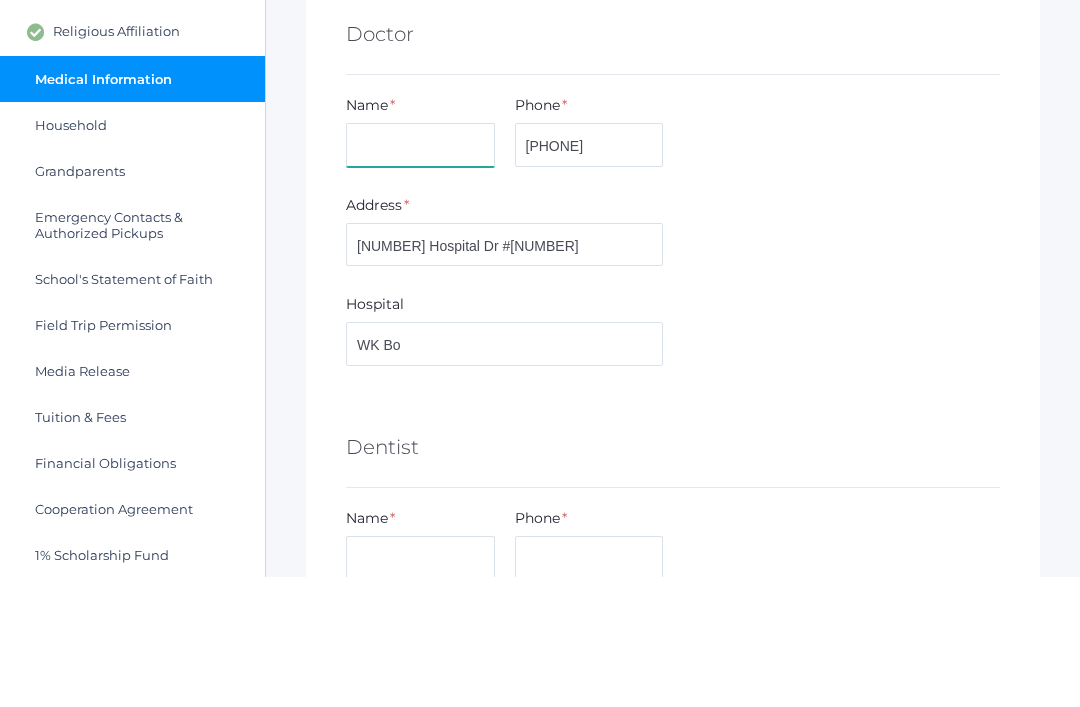 click at bounding box center (420, 276) 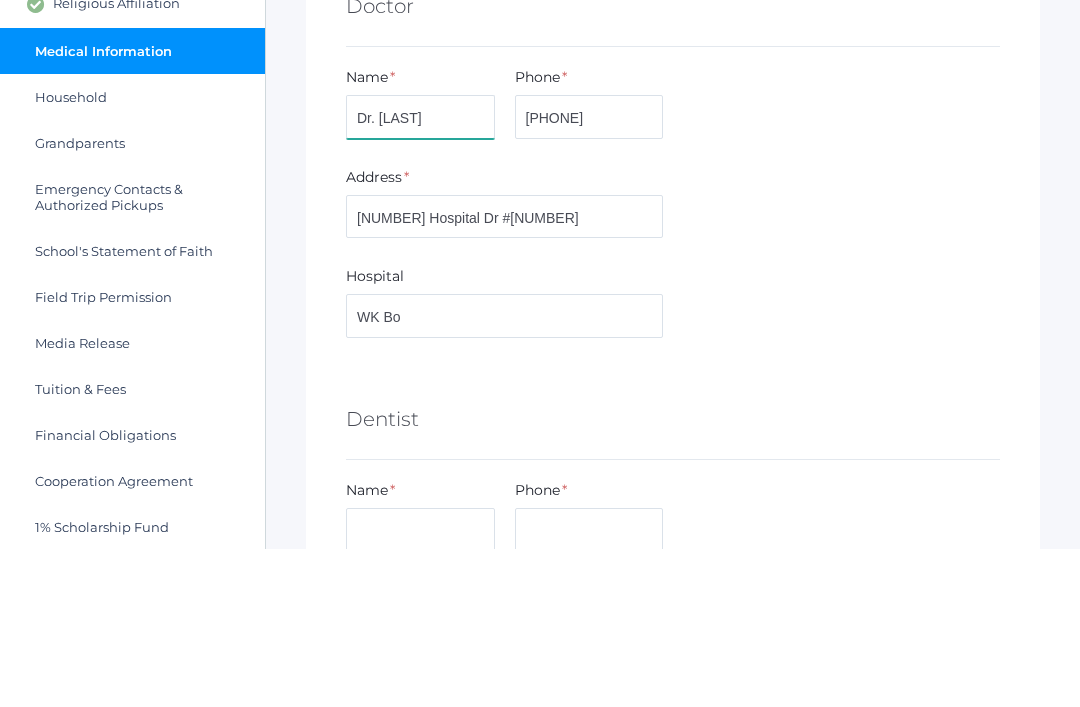 type on "Dr. [LAST]" 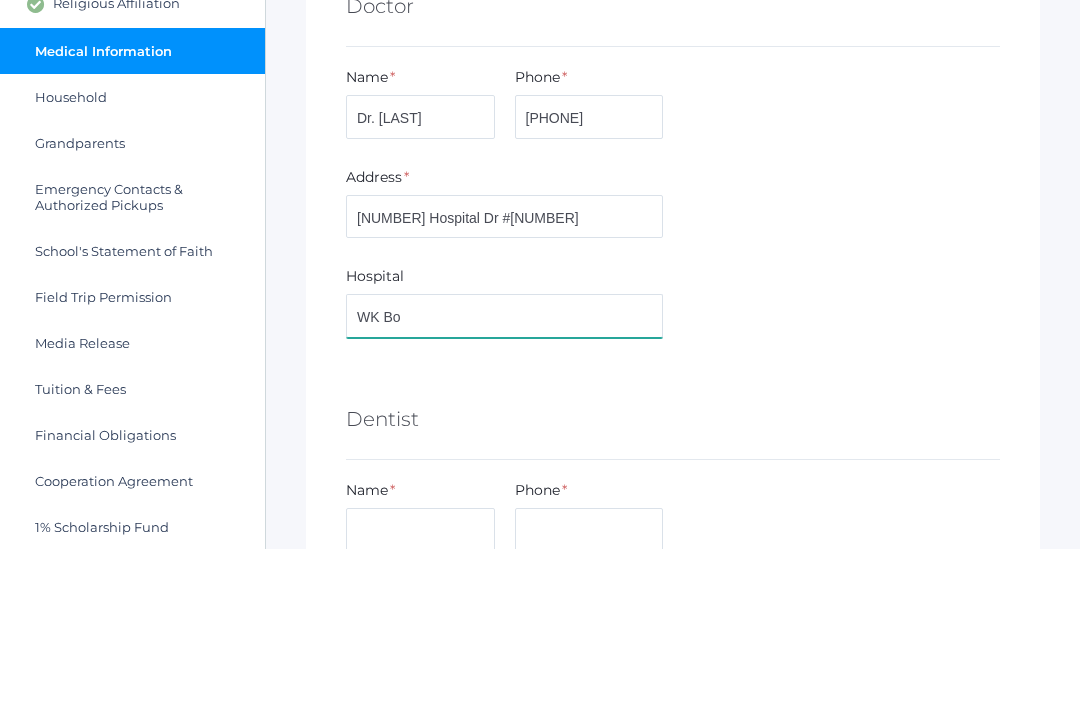 click on "WK Bo" at bounding box center (504, 475) 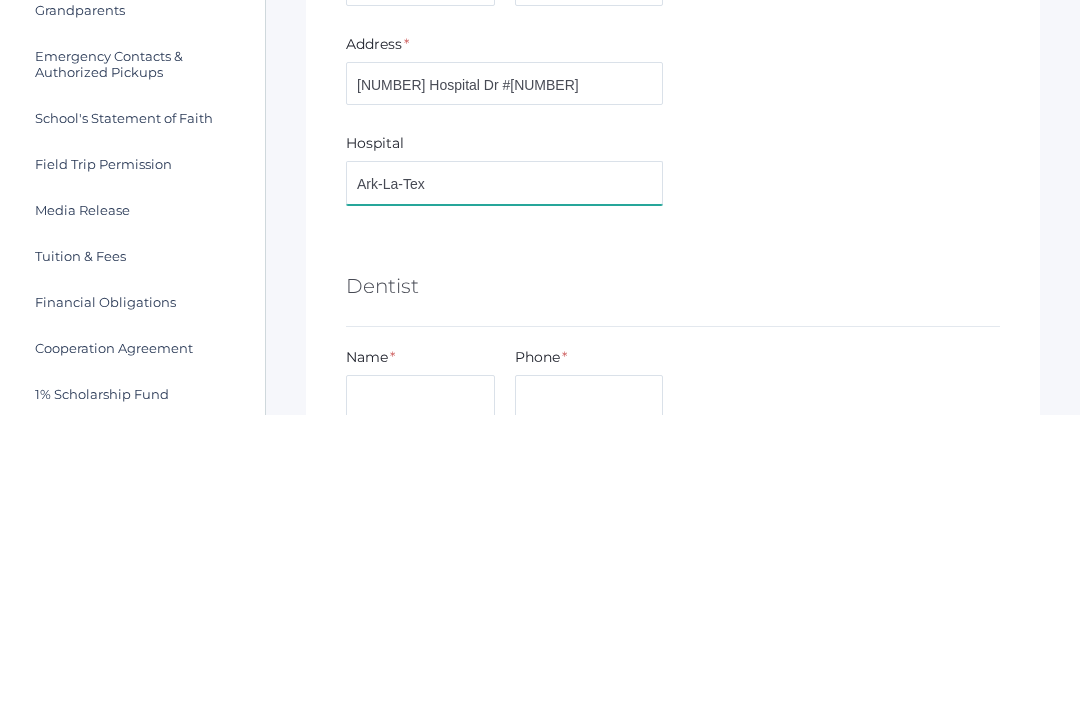 click on "Ark-La-Tex" at bounding box center (504, 475) 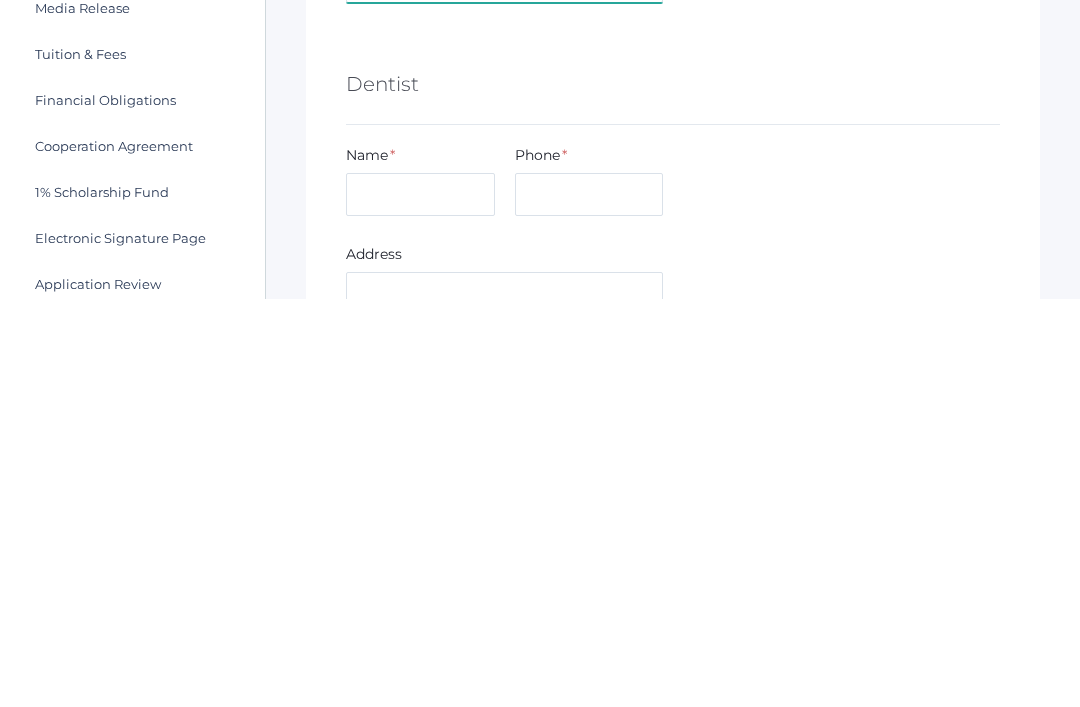 scroll, scrollTop: 269, scrollLeft: 0, axis: vertical 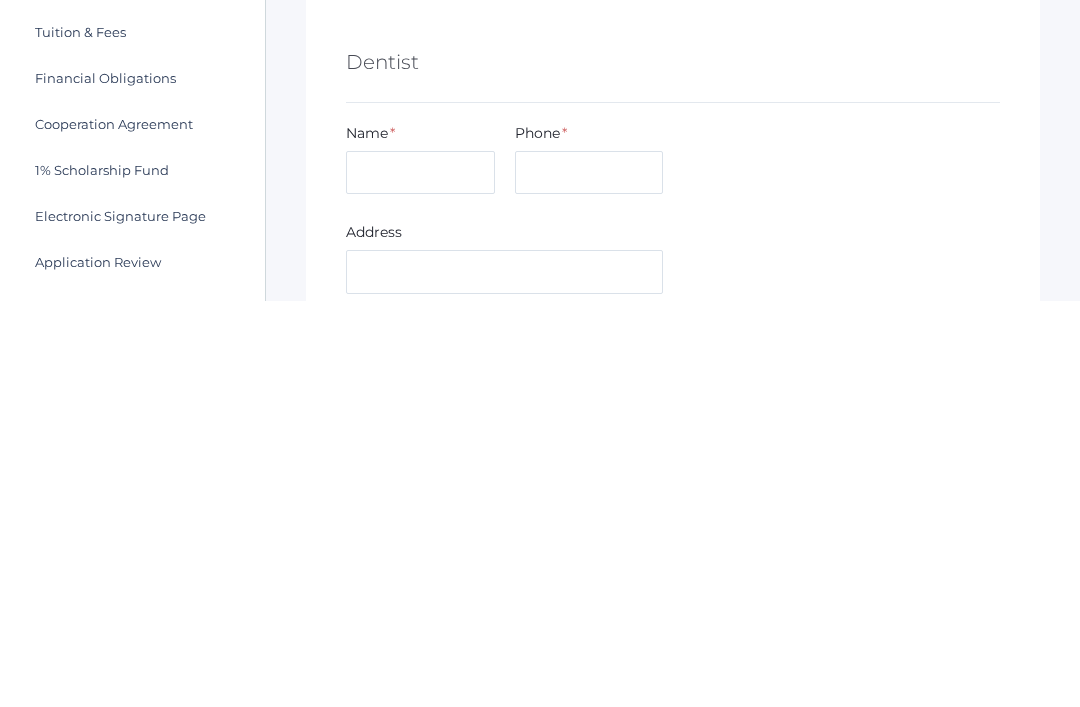 type on "Ark-La-Tex Children’s Clinic/WK Bossier" 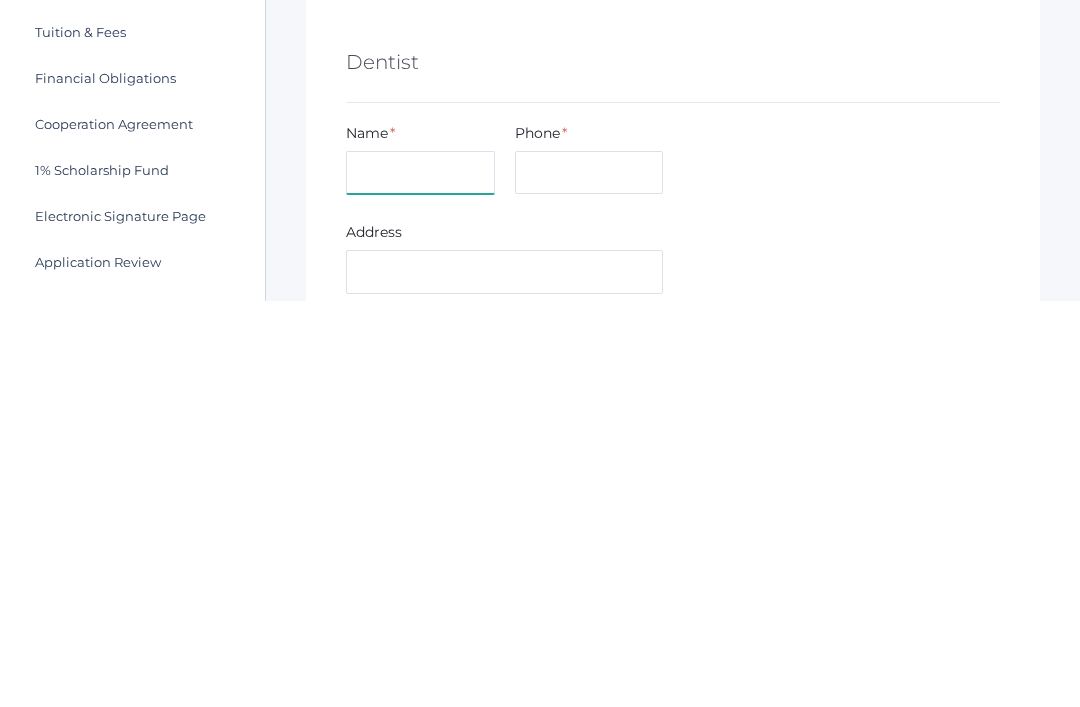 click at bounding box center (420, 579) 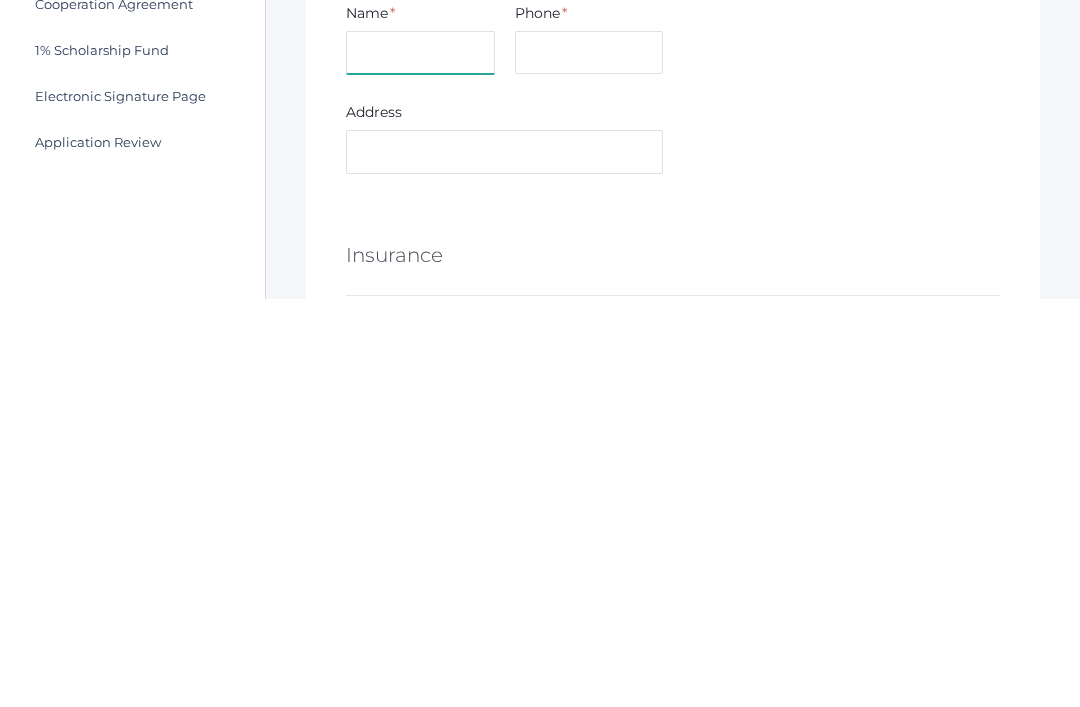 scroll, scrollTop: 389, scrollLeft: 0, axis: vertical 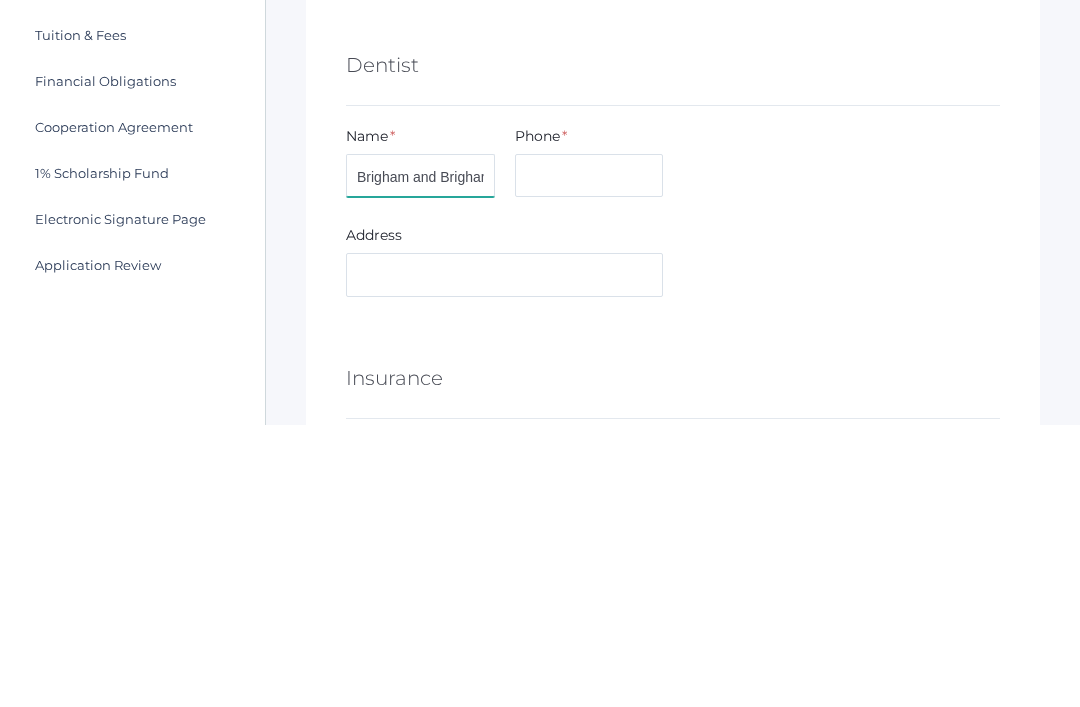 type on "Brigham and Brigham" 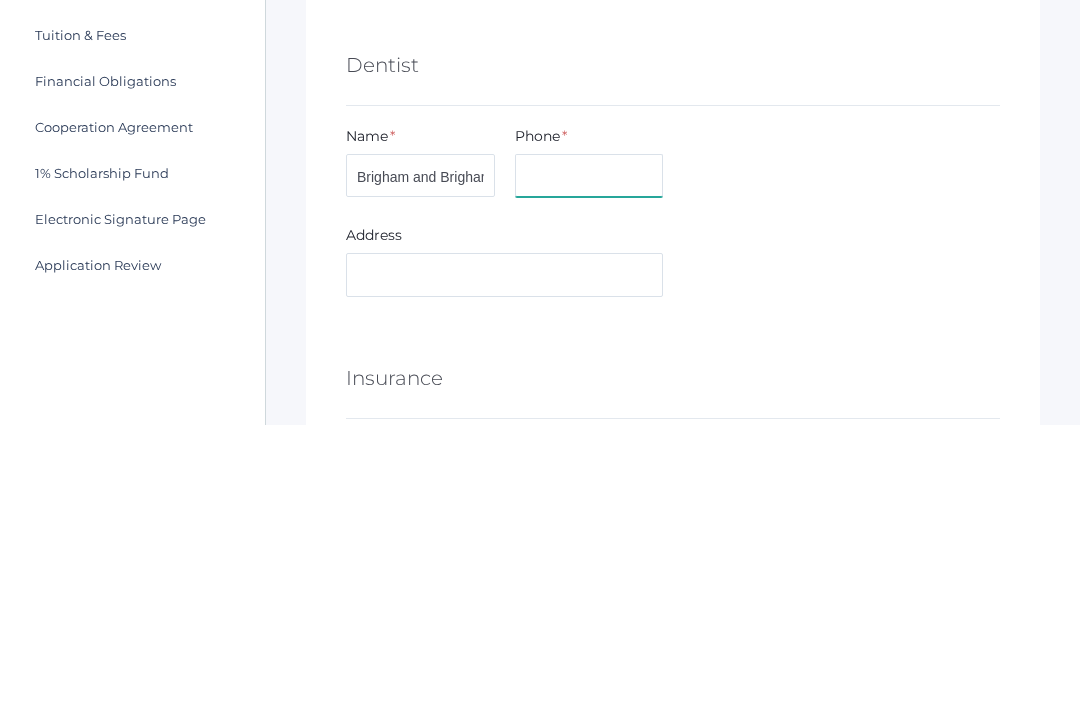 click at bounding box center (589, 459) 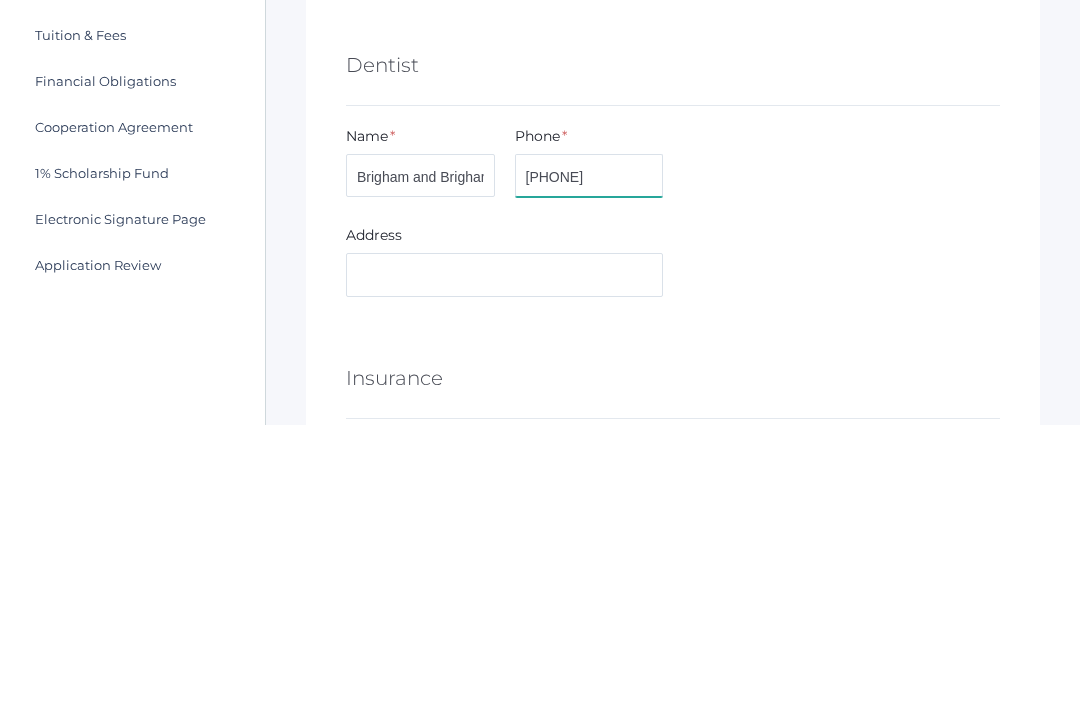 type on "[PHONE]" 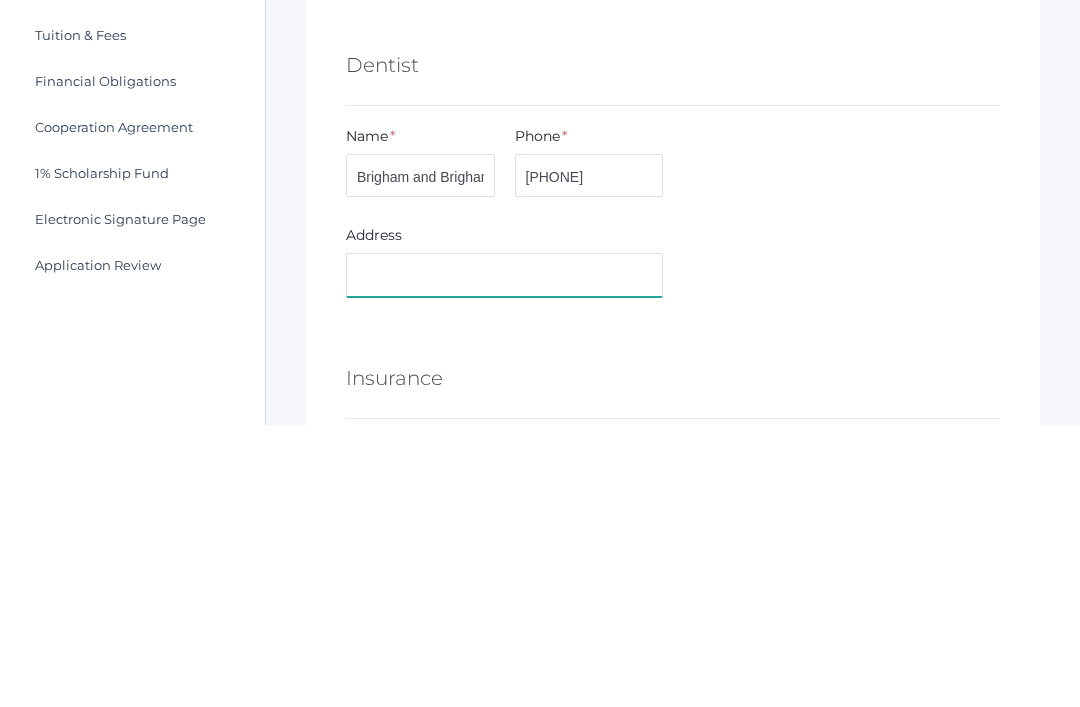 click at bounding box center [504, 558] 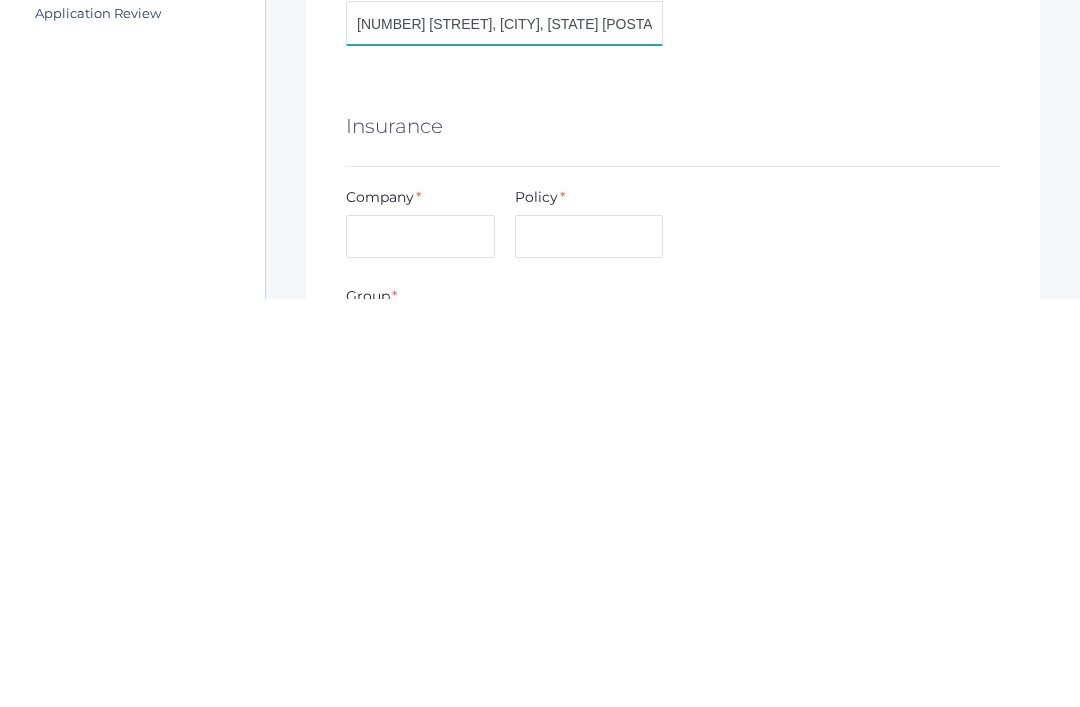 scroll, scrollTop: 582, scrollLeft: 0, axis: vertical 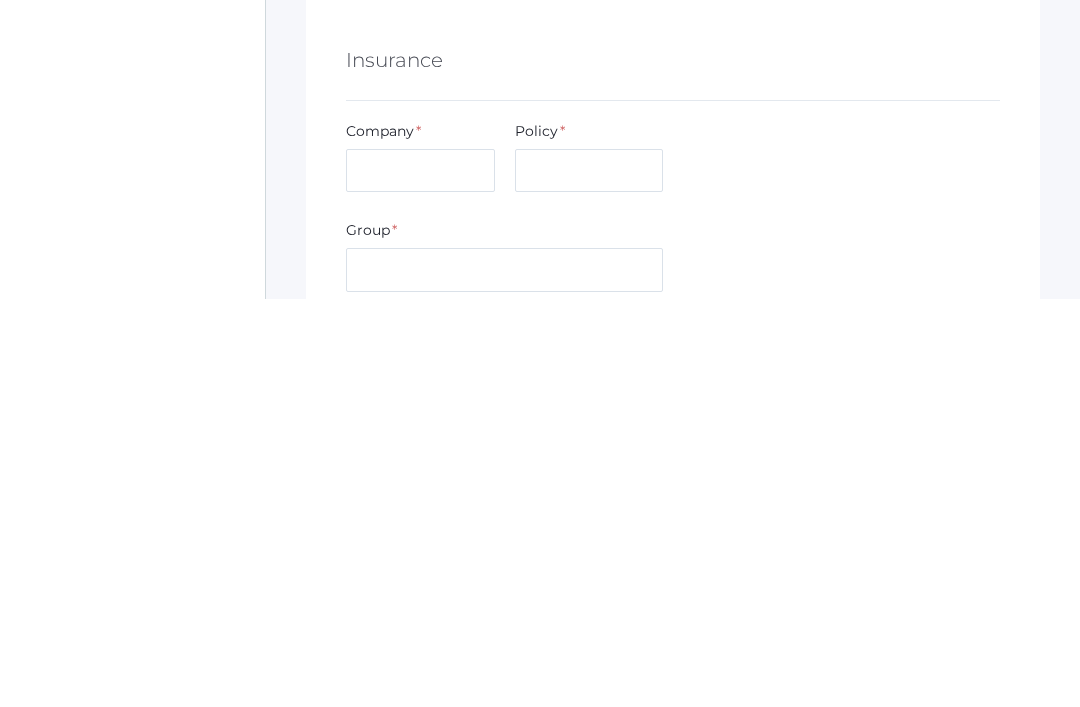 type on "[NUMBER] [STREET], [CITY], [STATE] [POSTAL_CODE]" 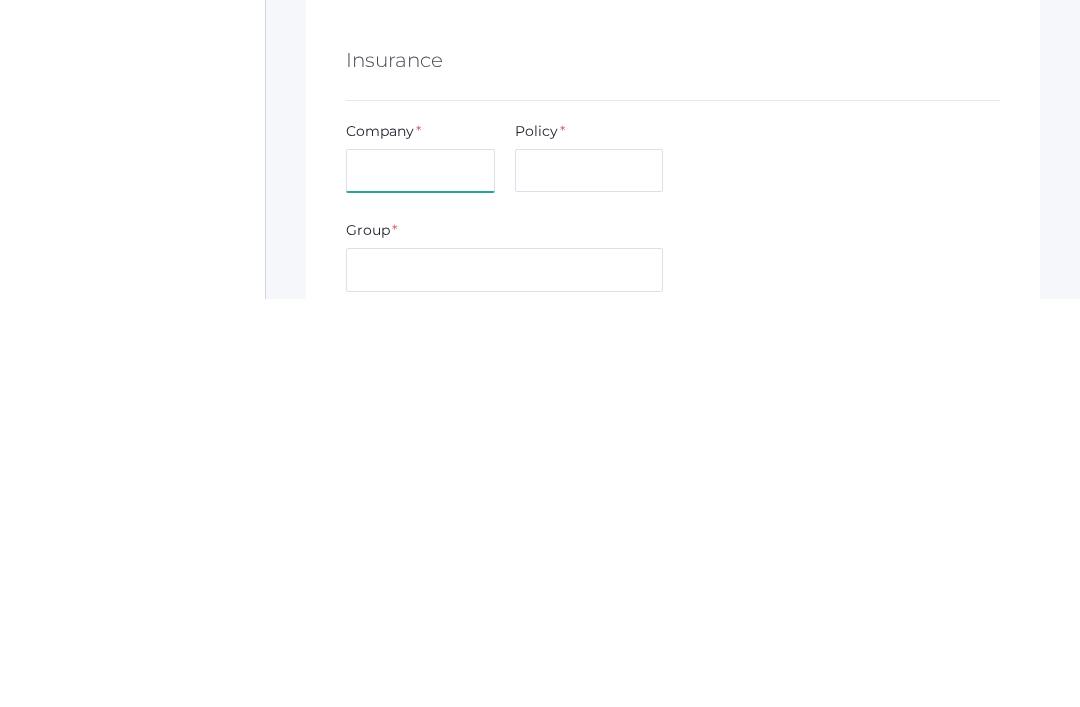 click at bounding box center [420, 579] 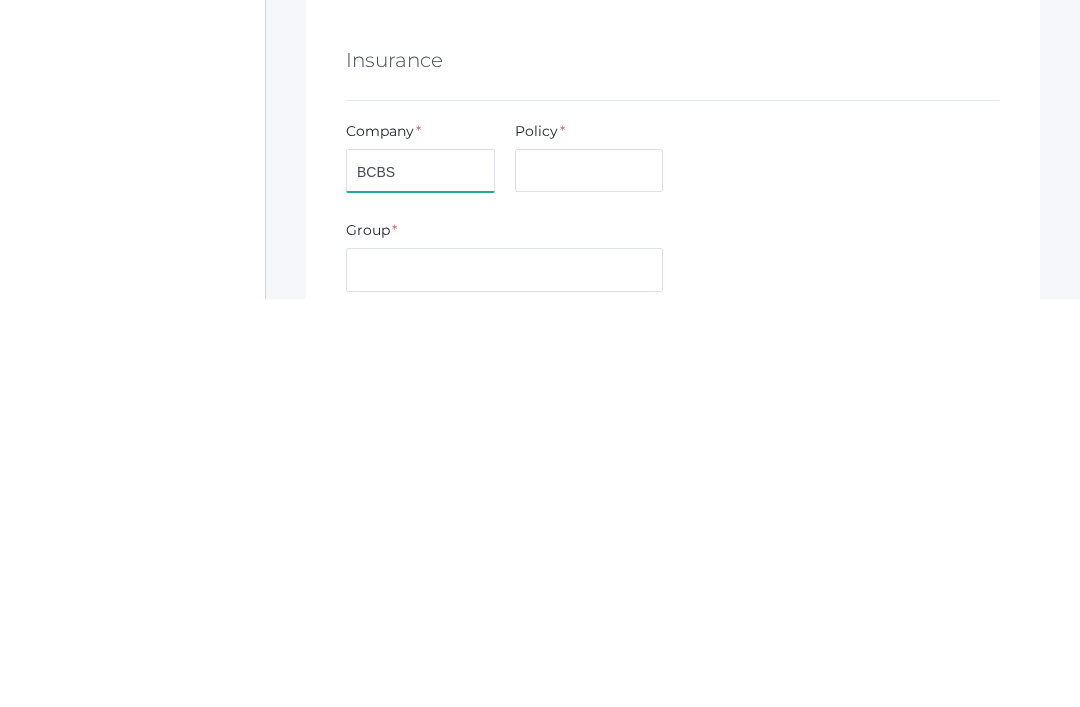 type on "BCBS" 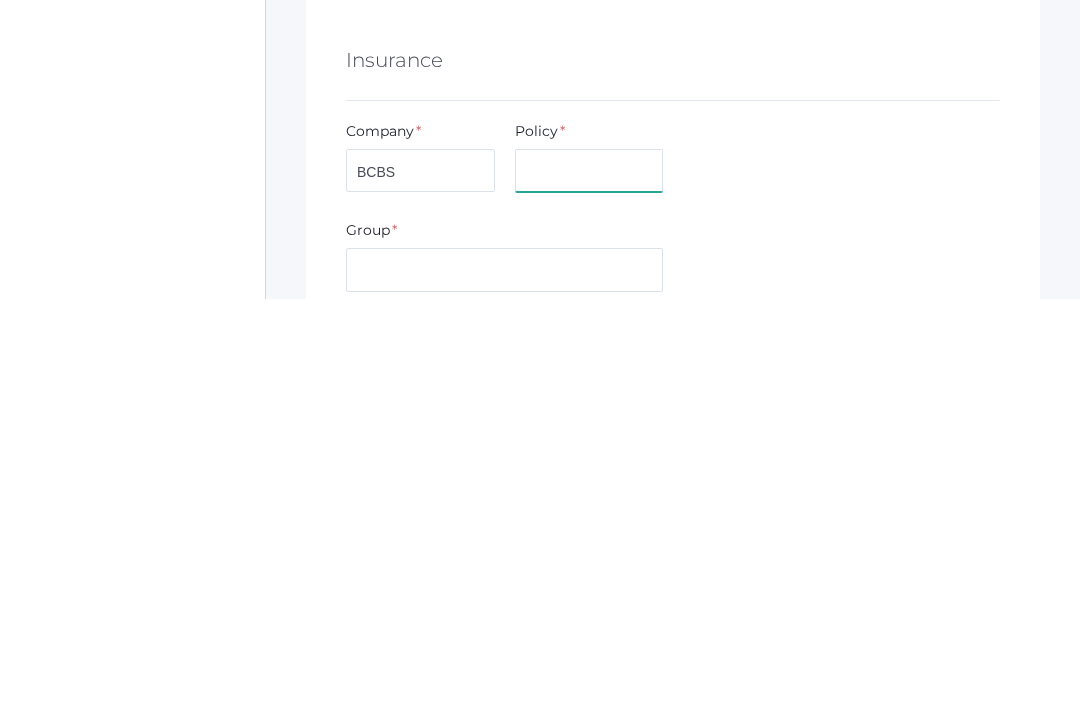 click at bounding box center (589, 579) 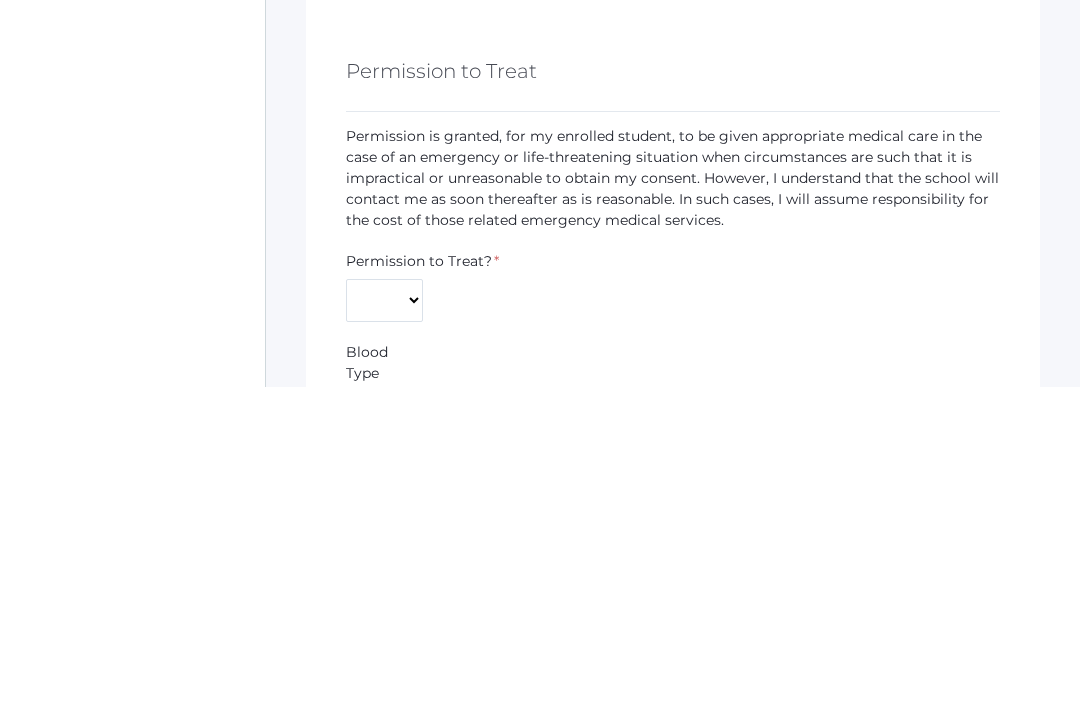 scroll, scrollTop: 1292, scrollLeft: 0, axis: vertical 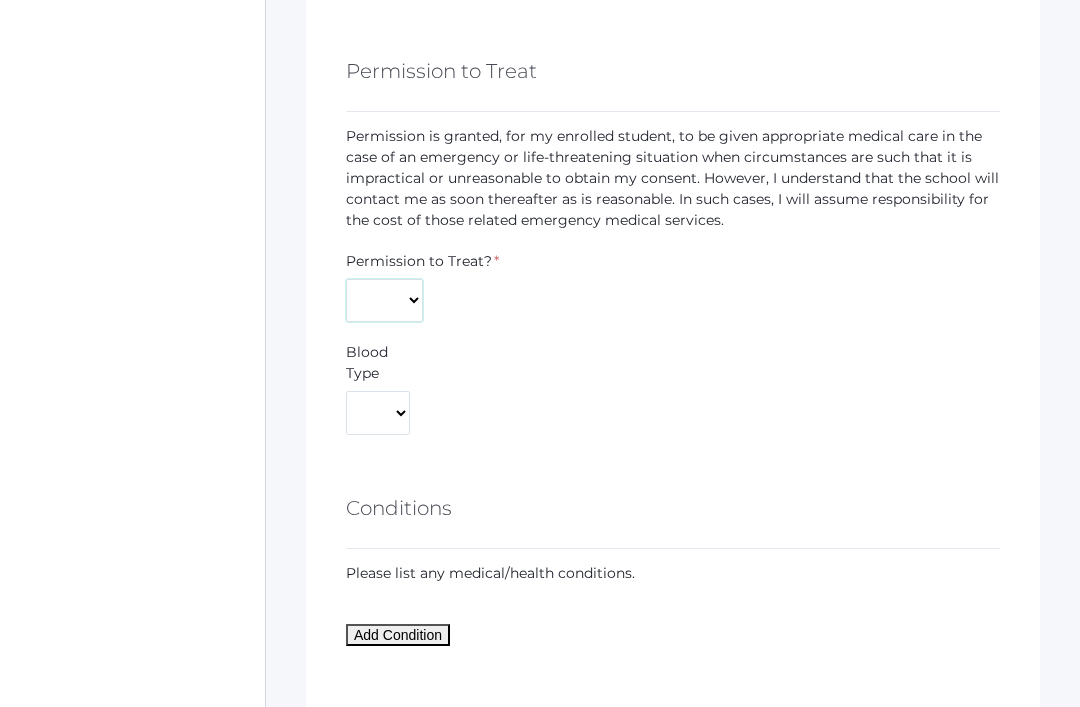 click on "Yes
No" at bounding box center [384, 301] 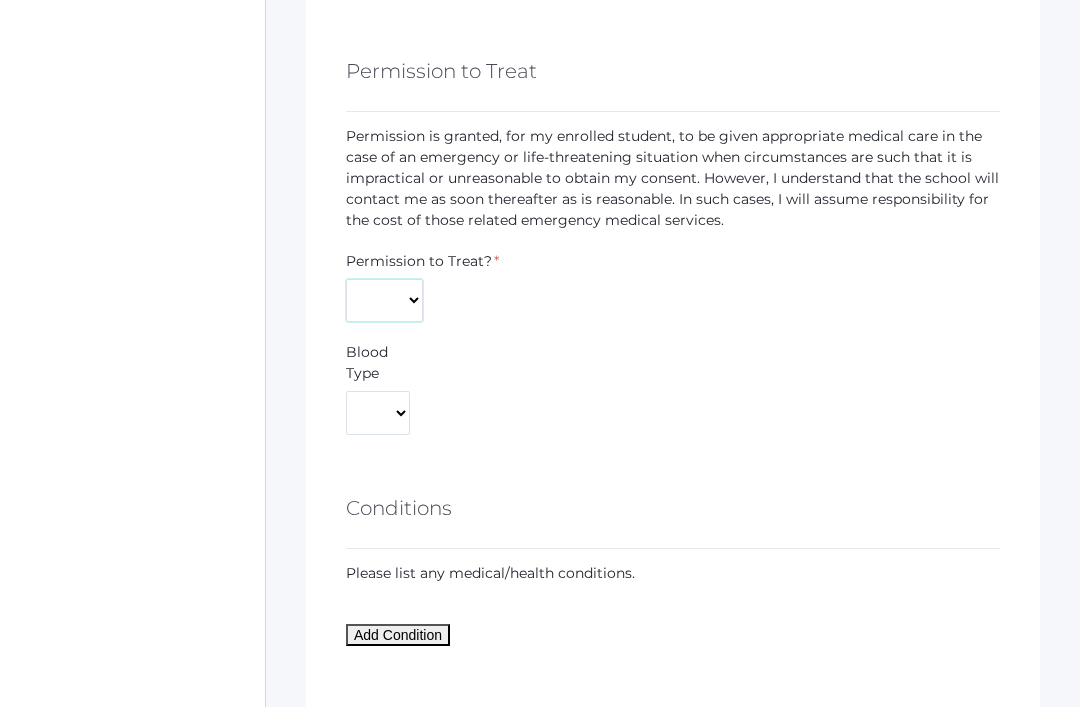 select on "Yes" 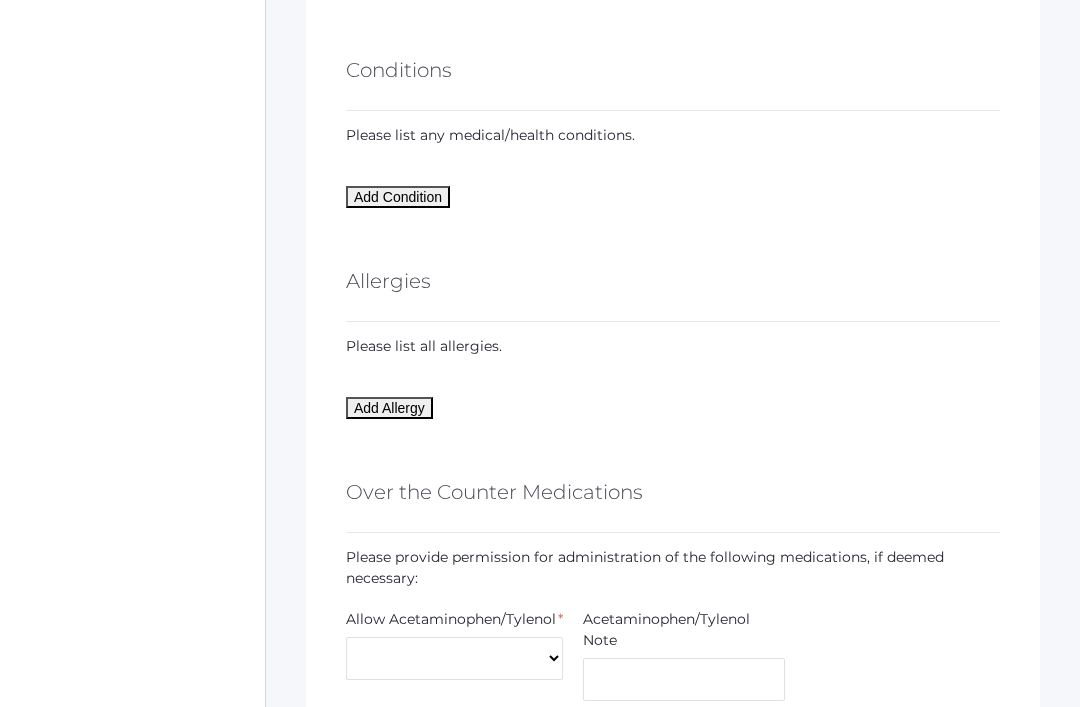 scroll, scrollTop: 1730, scrollLeft: 0, axis: vertical 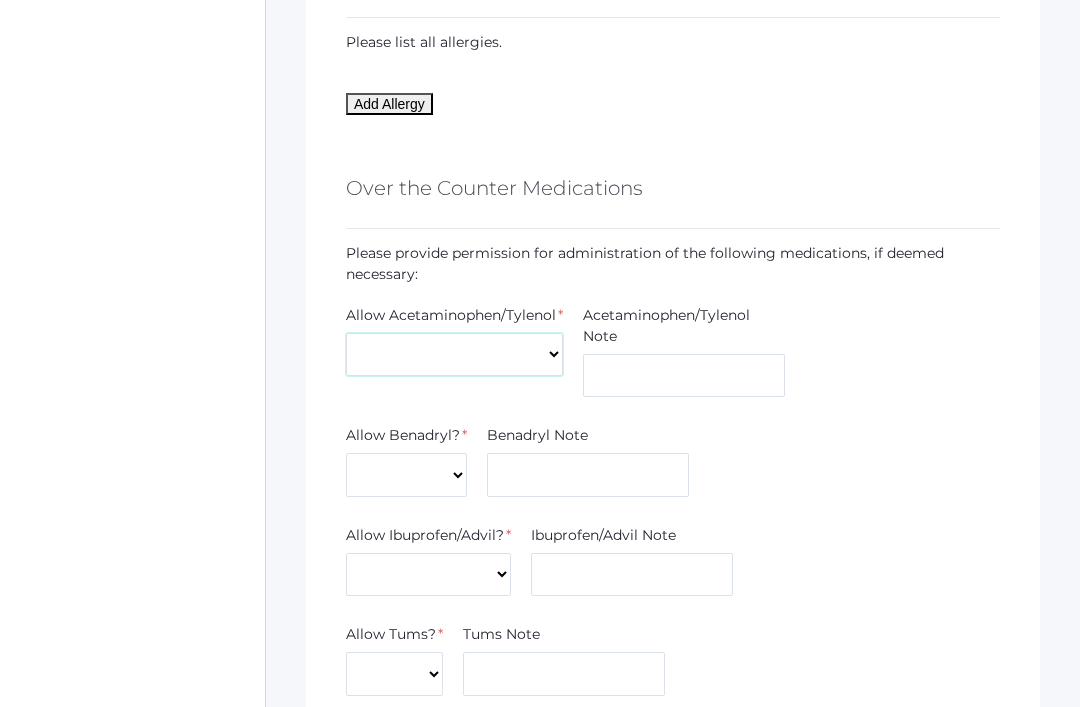 click on "Yes
No" at bounding box center [454, 355] 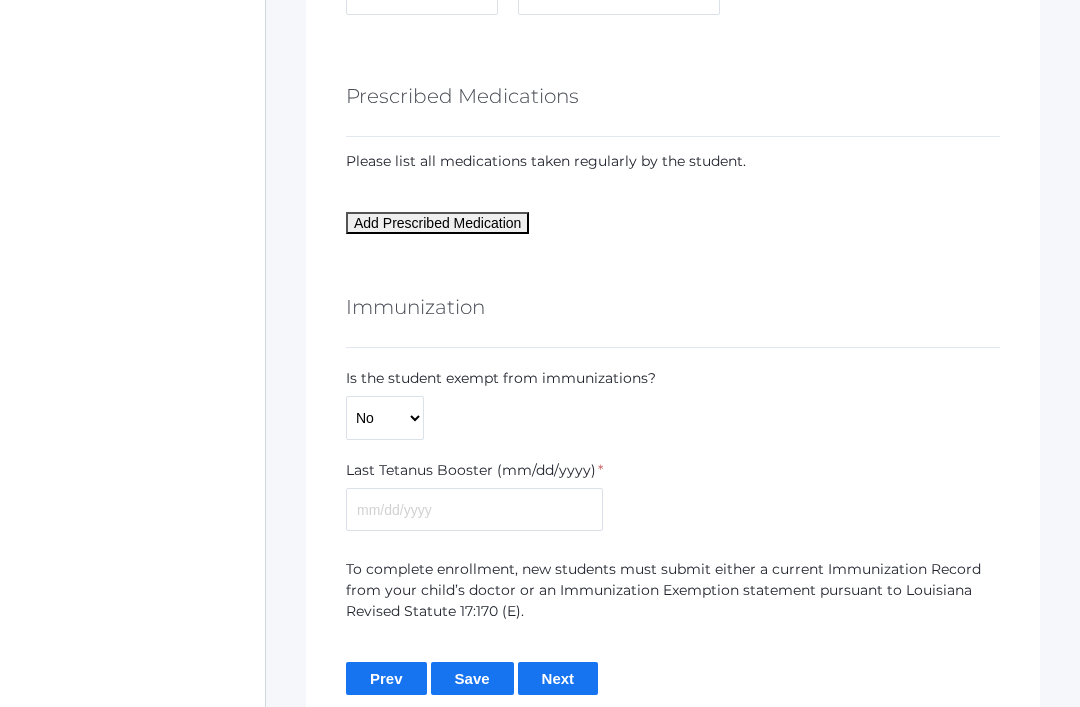 scroll, scrollTop: 2958, scrollLeft: 0, axis: vertical 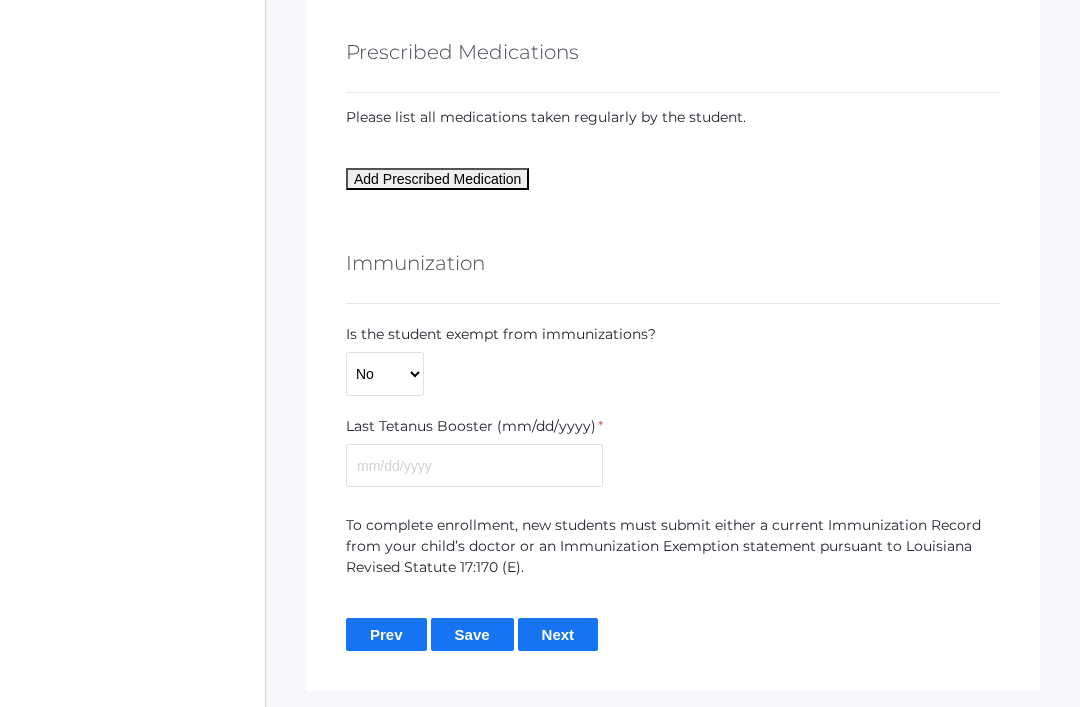 click on "Next" at bounding box center (558, 634) 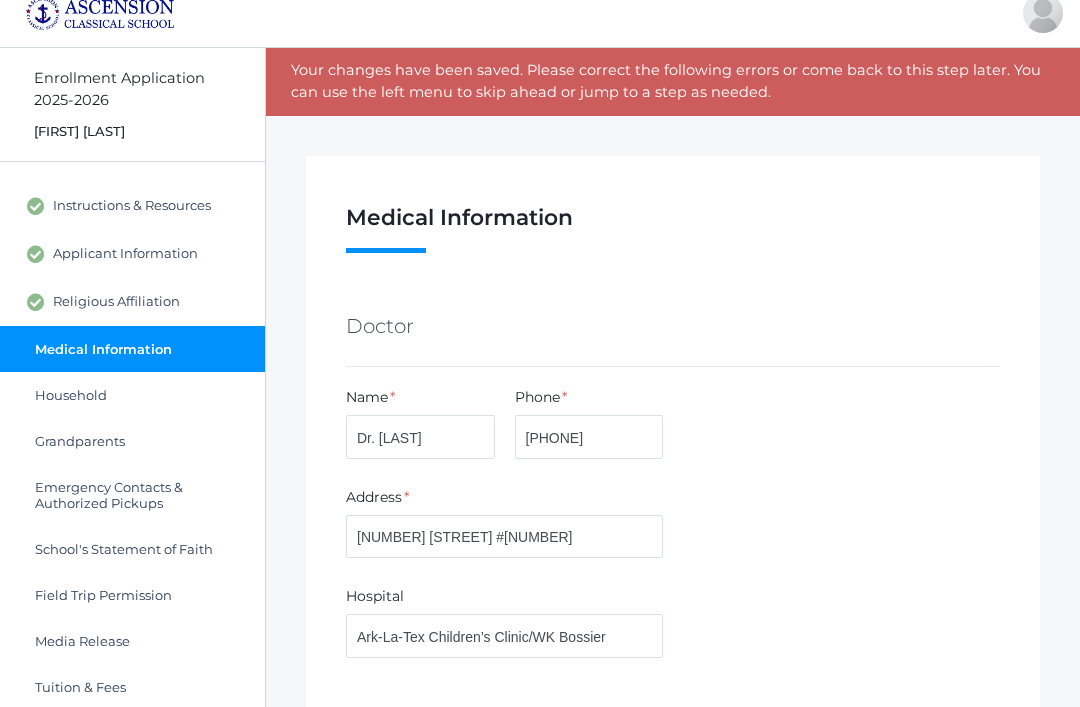 scroll, scrollTop: 0, scrollLeft: 0, axis: both 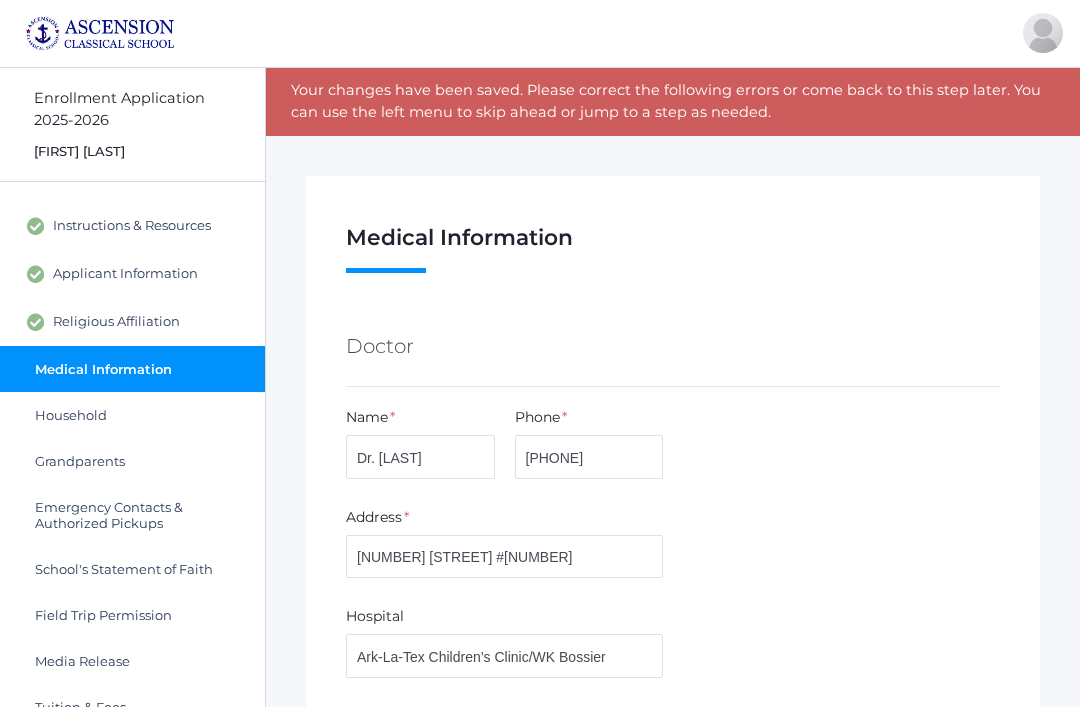 click on "Household" at bounding box center (132, 415) 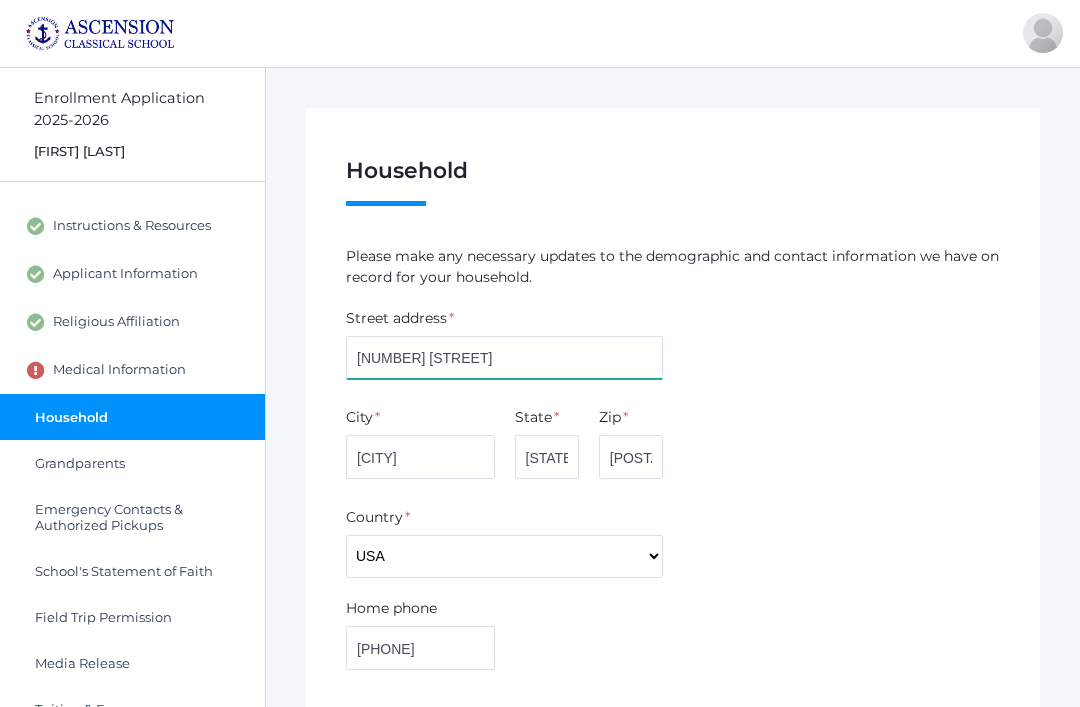 click on "[NUMBER] [STREET]" at bounding box center (504, 358) 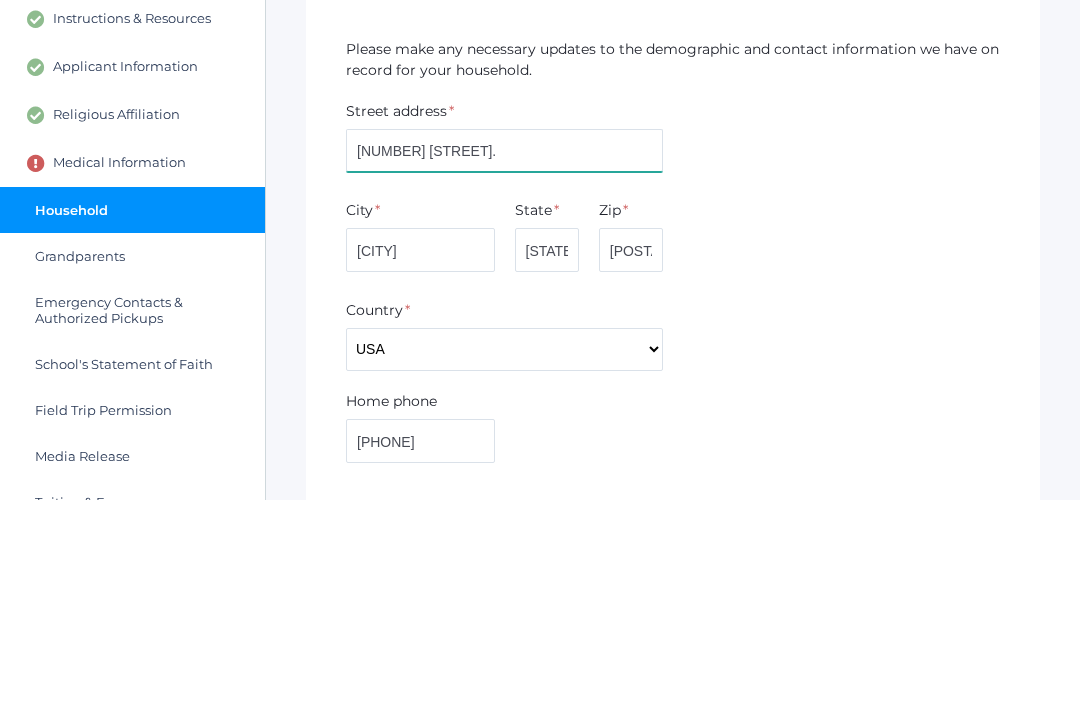 type on "[NUMBER] [STREET]." 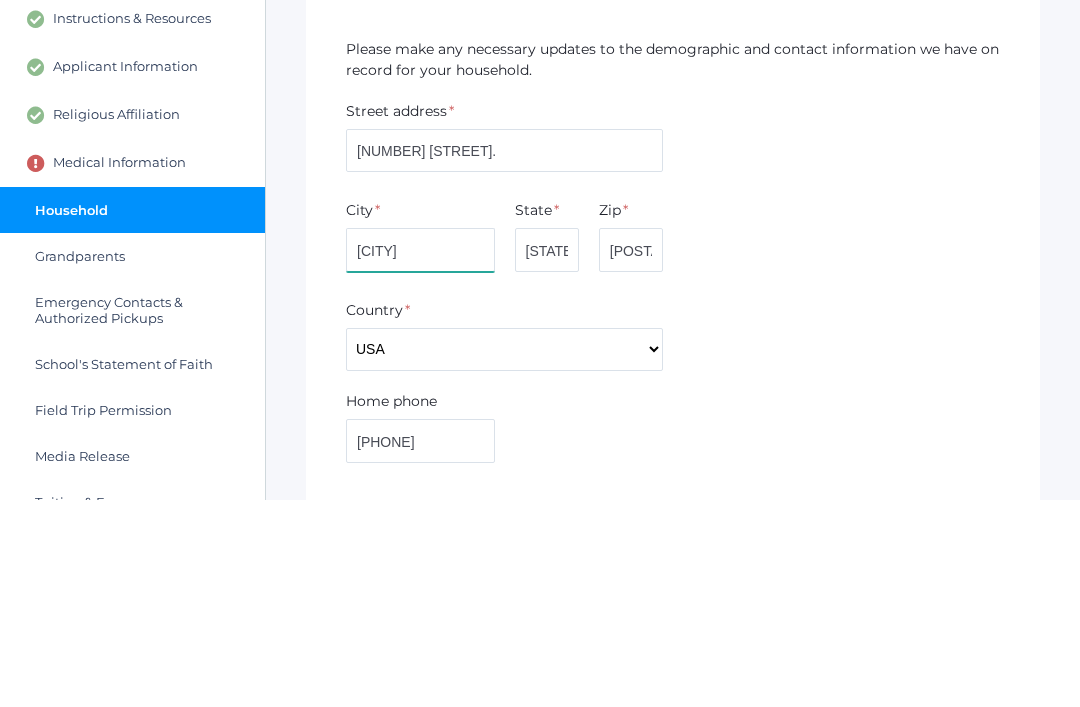 click on "[CITY]" at bounding box center (420, 457) 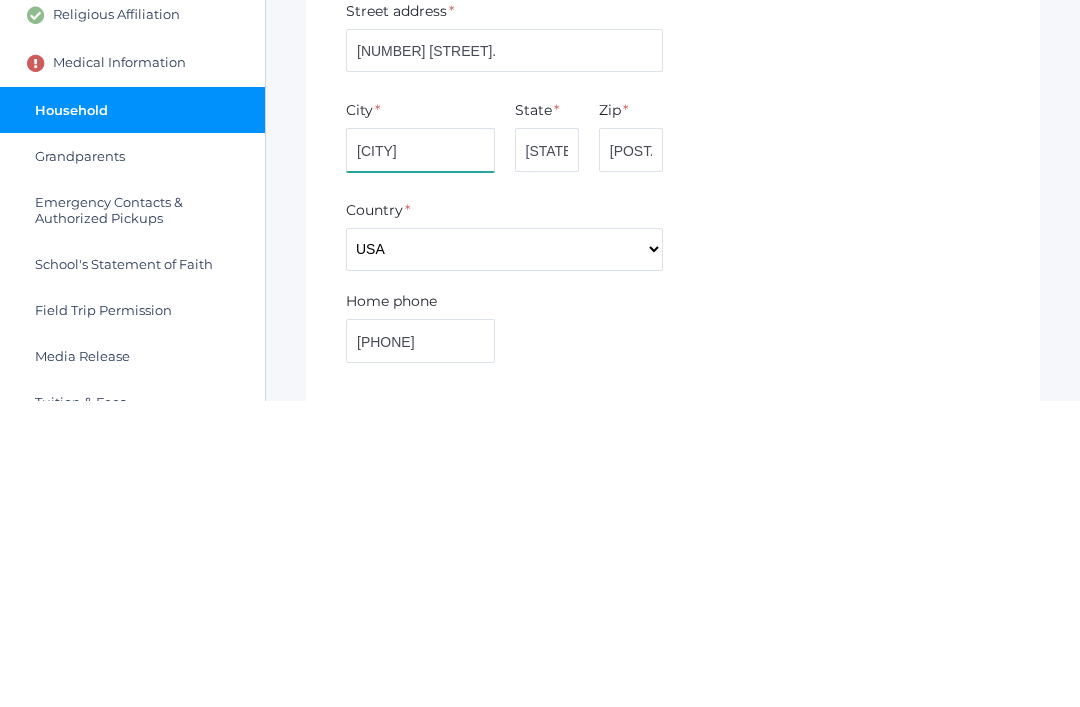 type on "[CITY]" 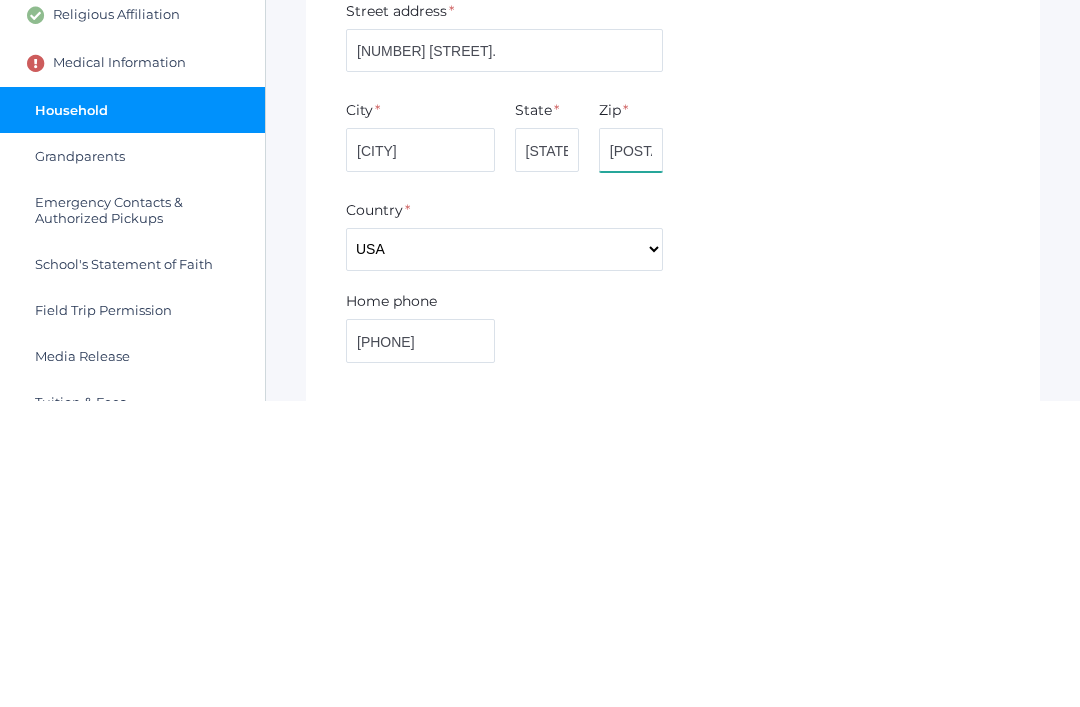 click on "[POSTAL_CODE]" at bounding box center [631, 457] 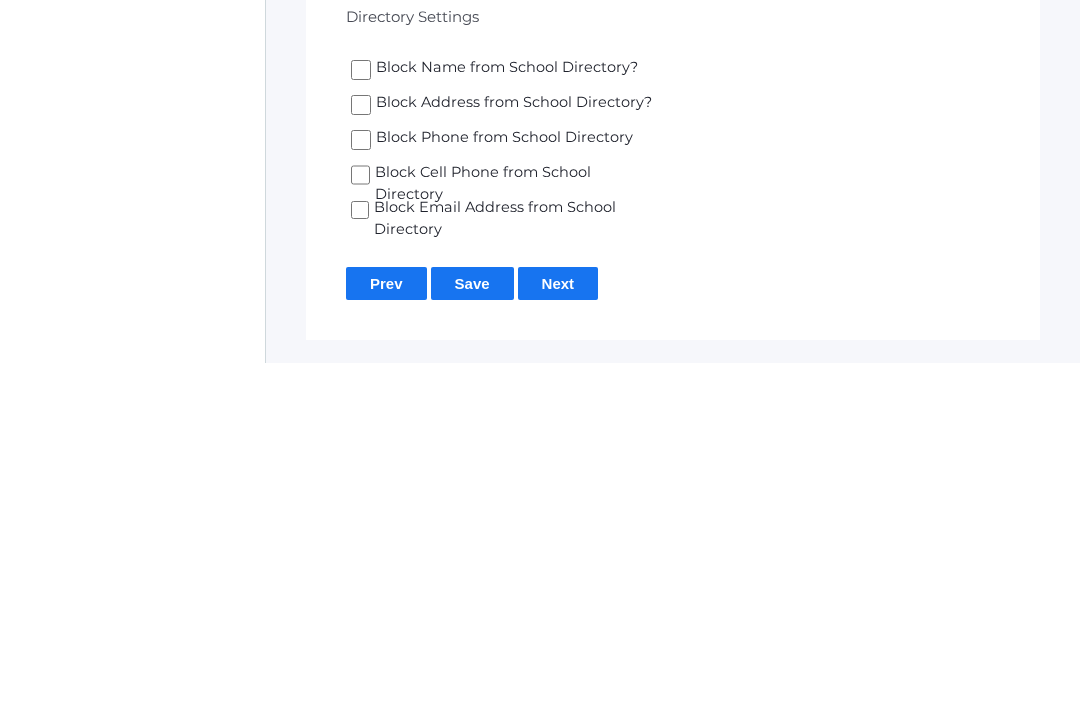 scroll, scrollTop: 4004, scrollLeft: 0, axis: vertical 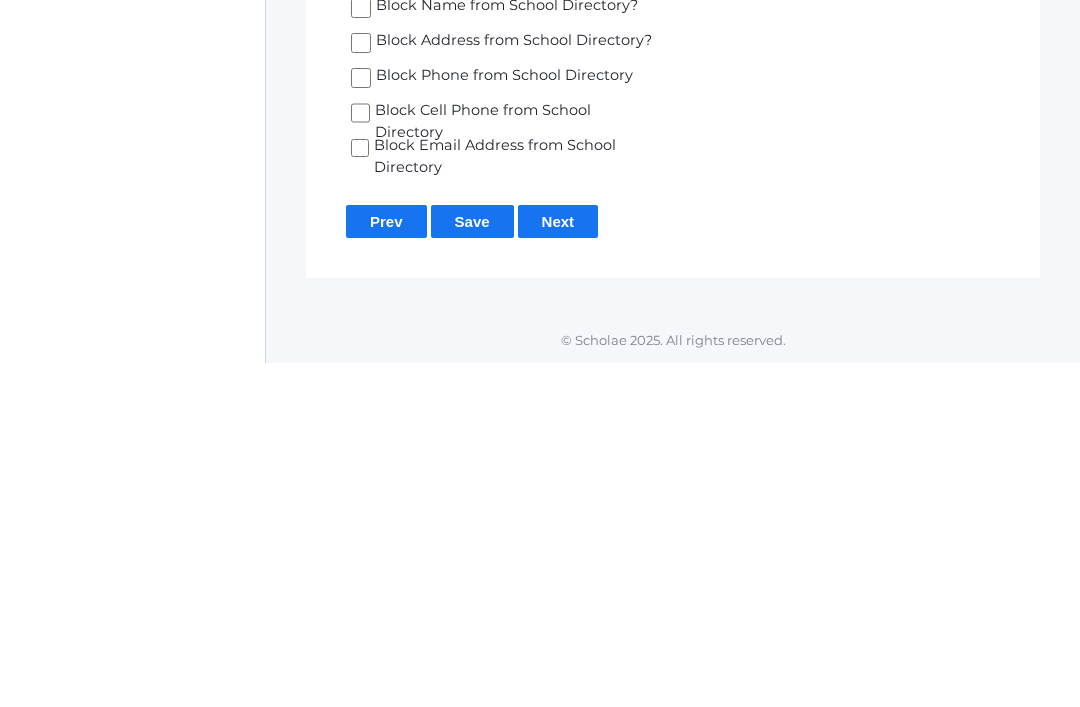 type on "[POSTAL_CODE]" 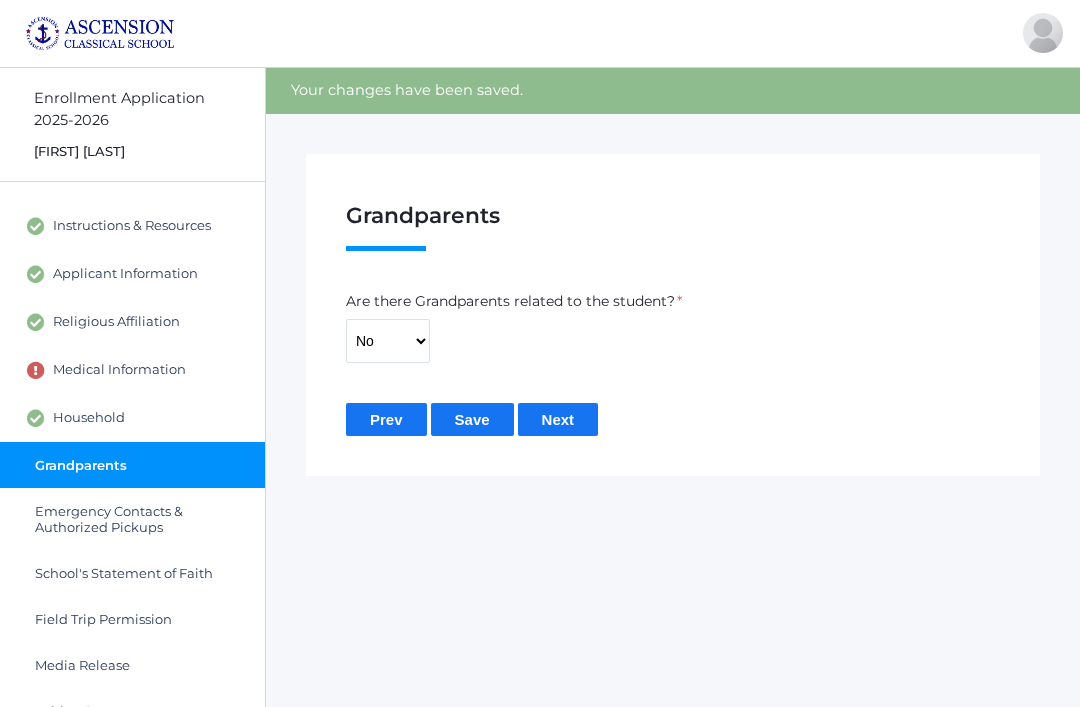scroll, scrollTop: 0, scrollLeft: 0, axis: both 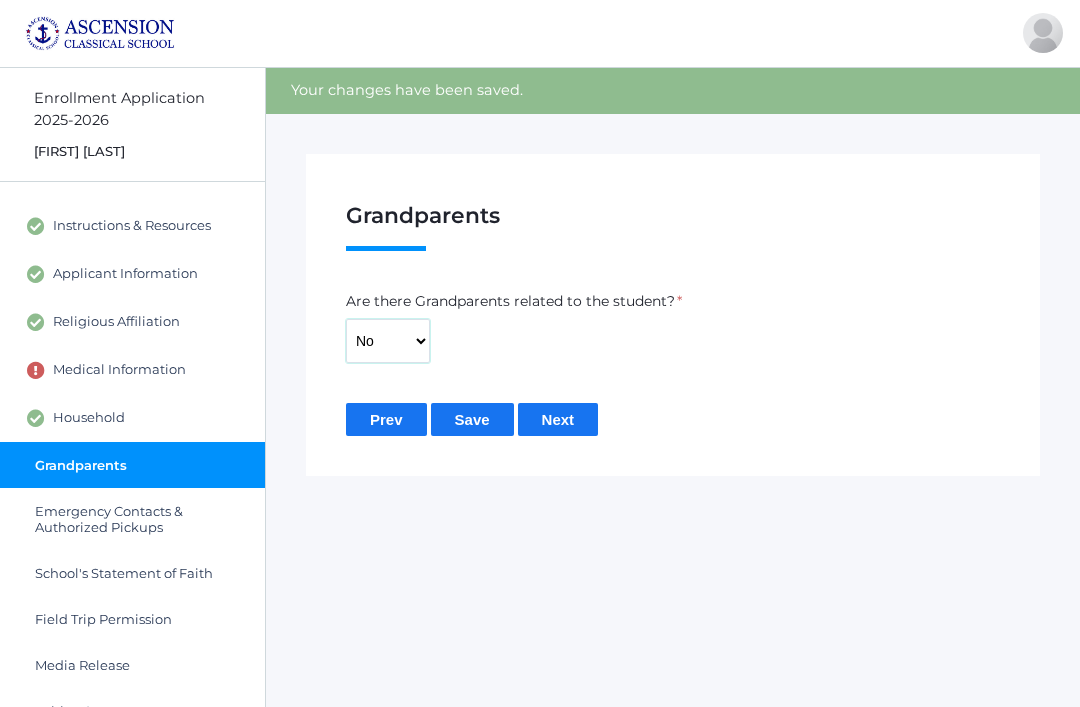 click on "Yes
No" at bounding box center (388, 341) 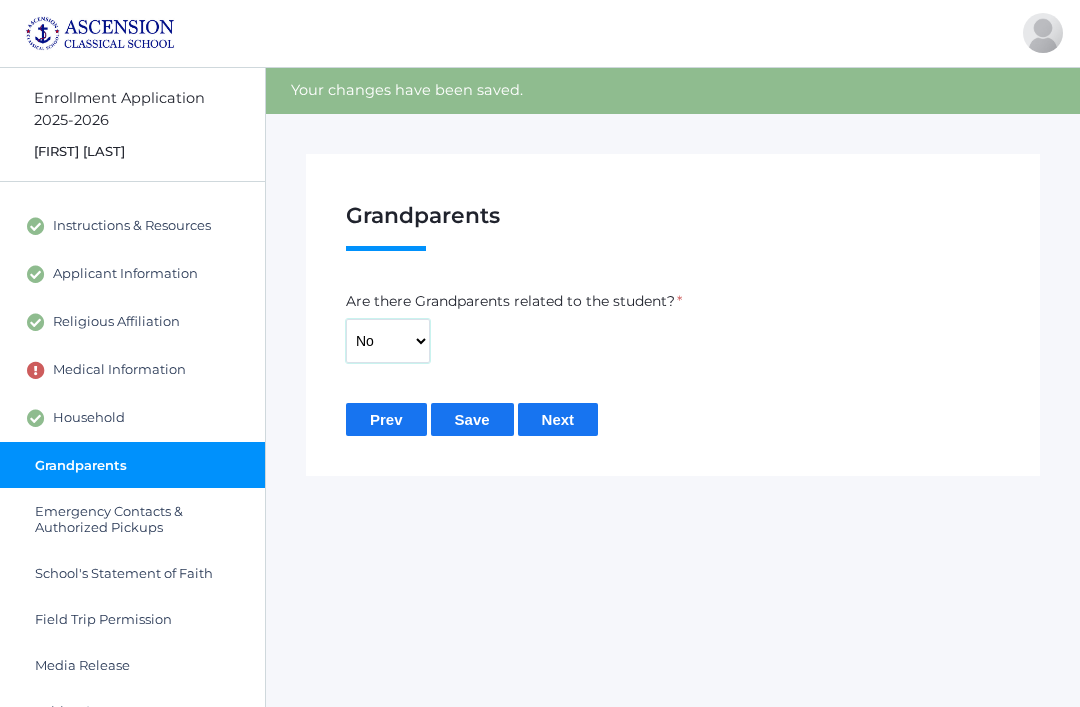 select on "Yes" 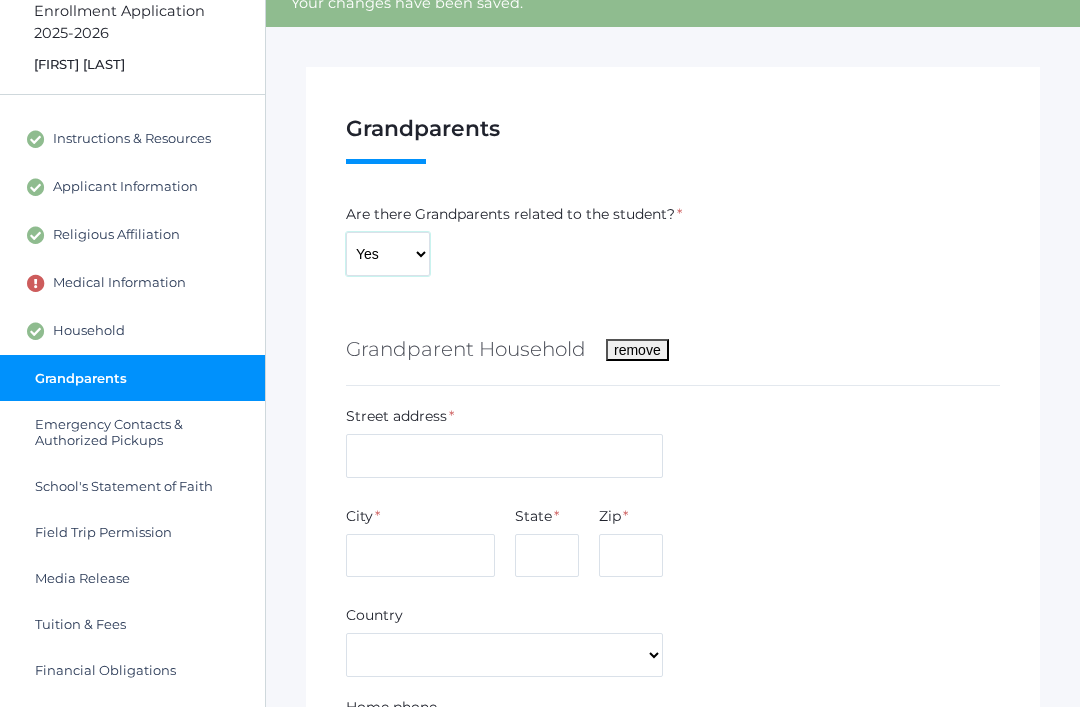 scroll, scrollTop: 0, scrollLeft: 0, axis: both 